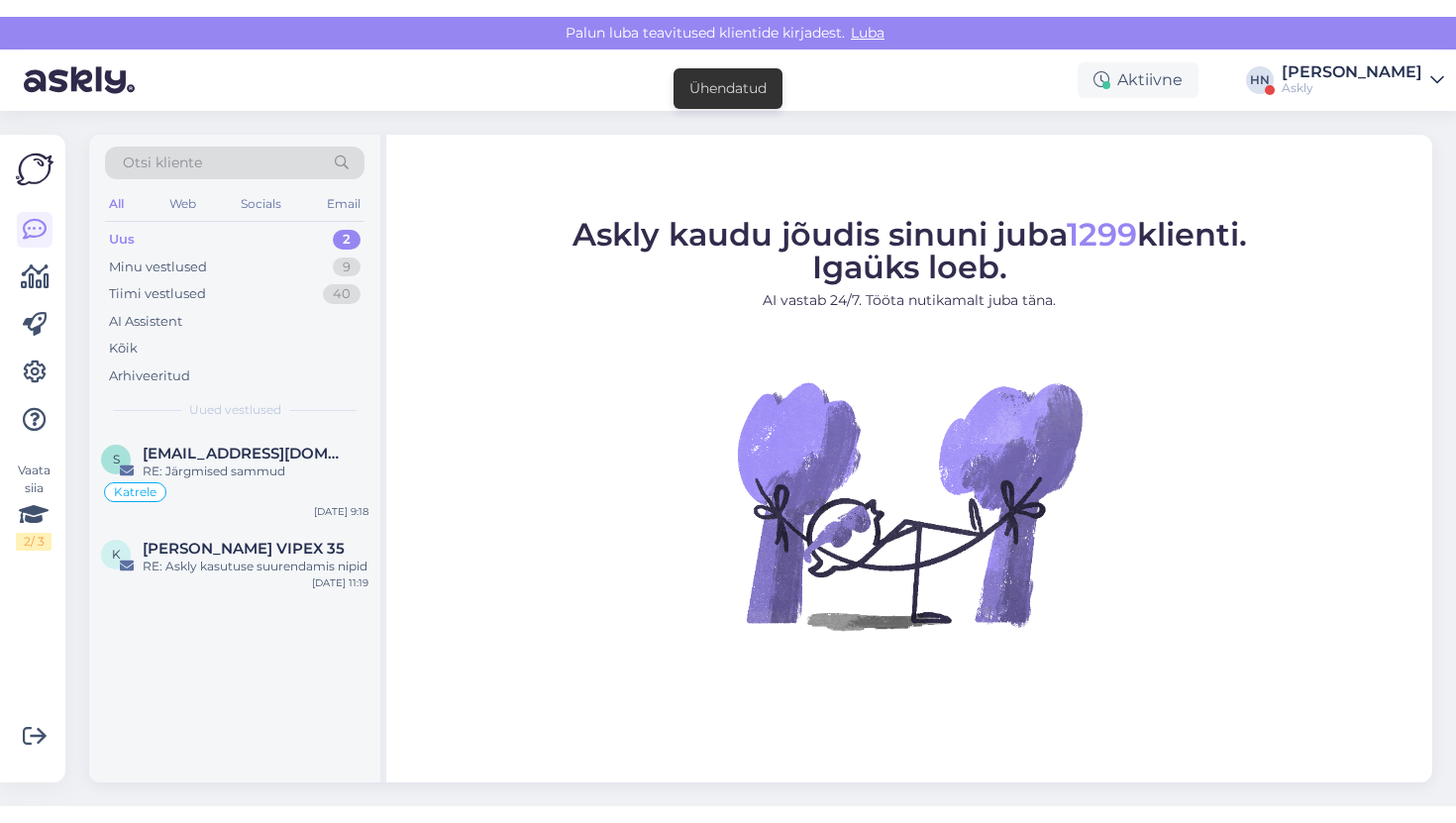 scroll, scrollTop: 0, scrollLeft: 0, axis: both 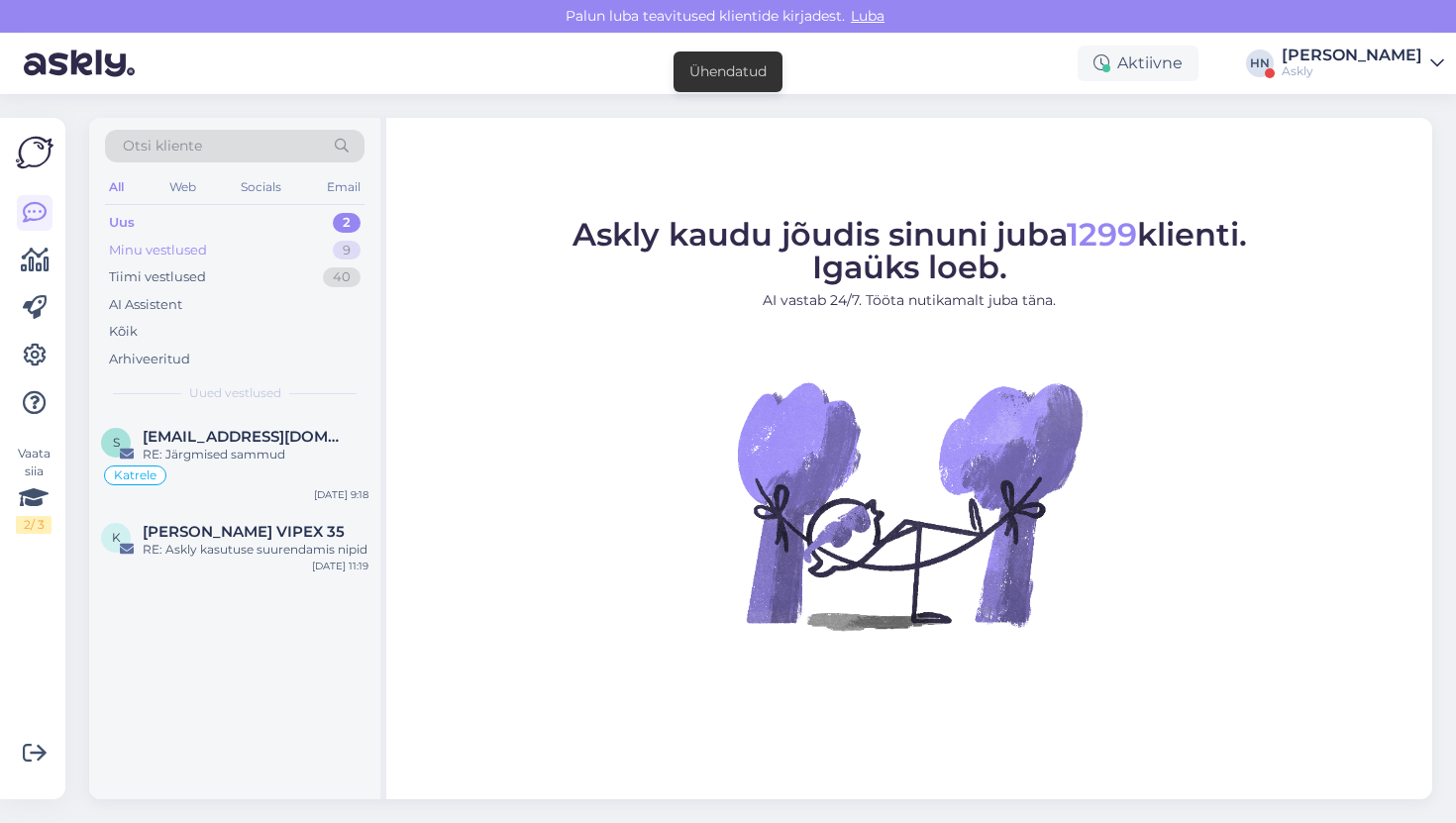 click on "Minu vestlused 9" at bounding box center [235, 251] 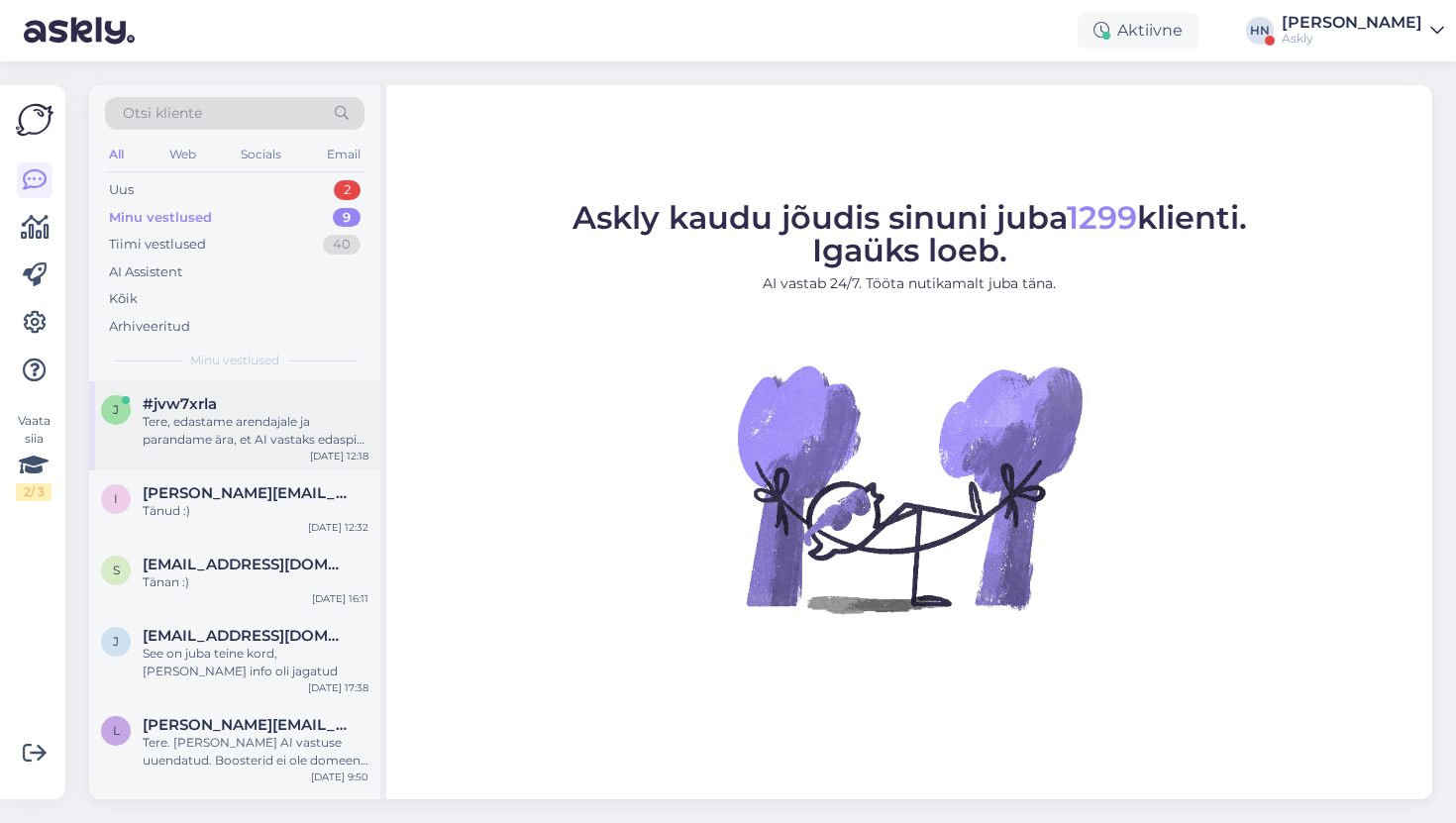 click on "#jvw7xrla" at bounding box center [179, 404] 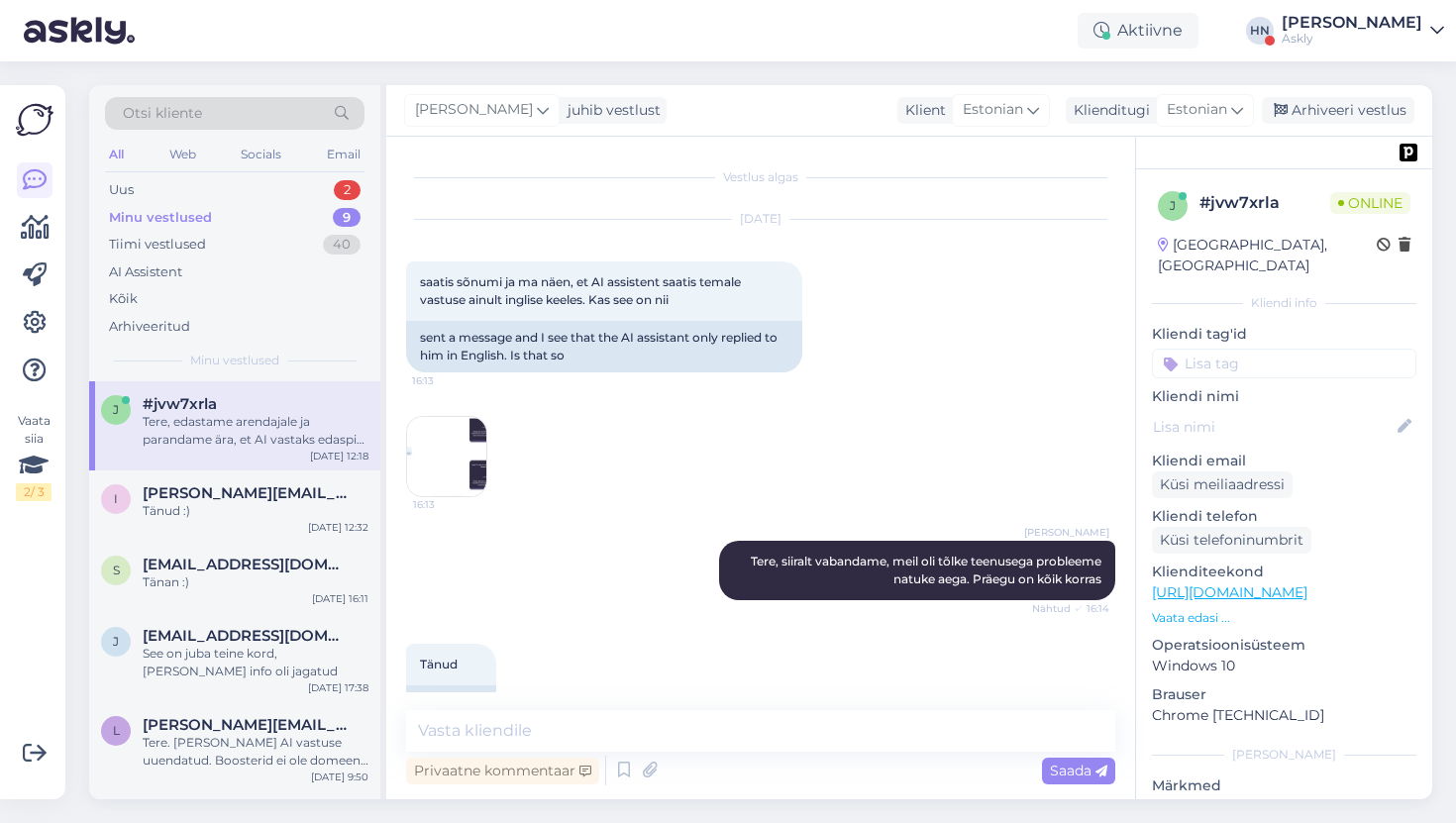 scroll, scrollTop: 11860, scrollLeft: 0, axis: vertical 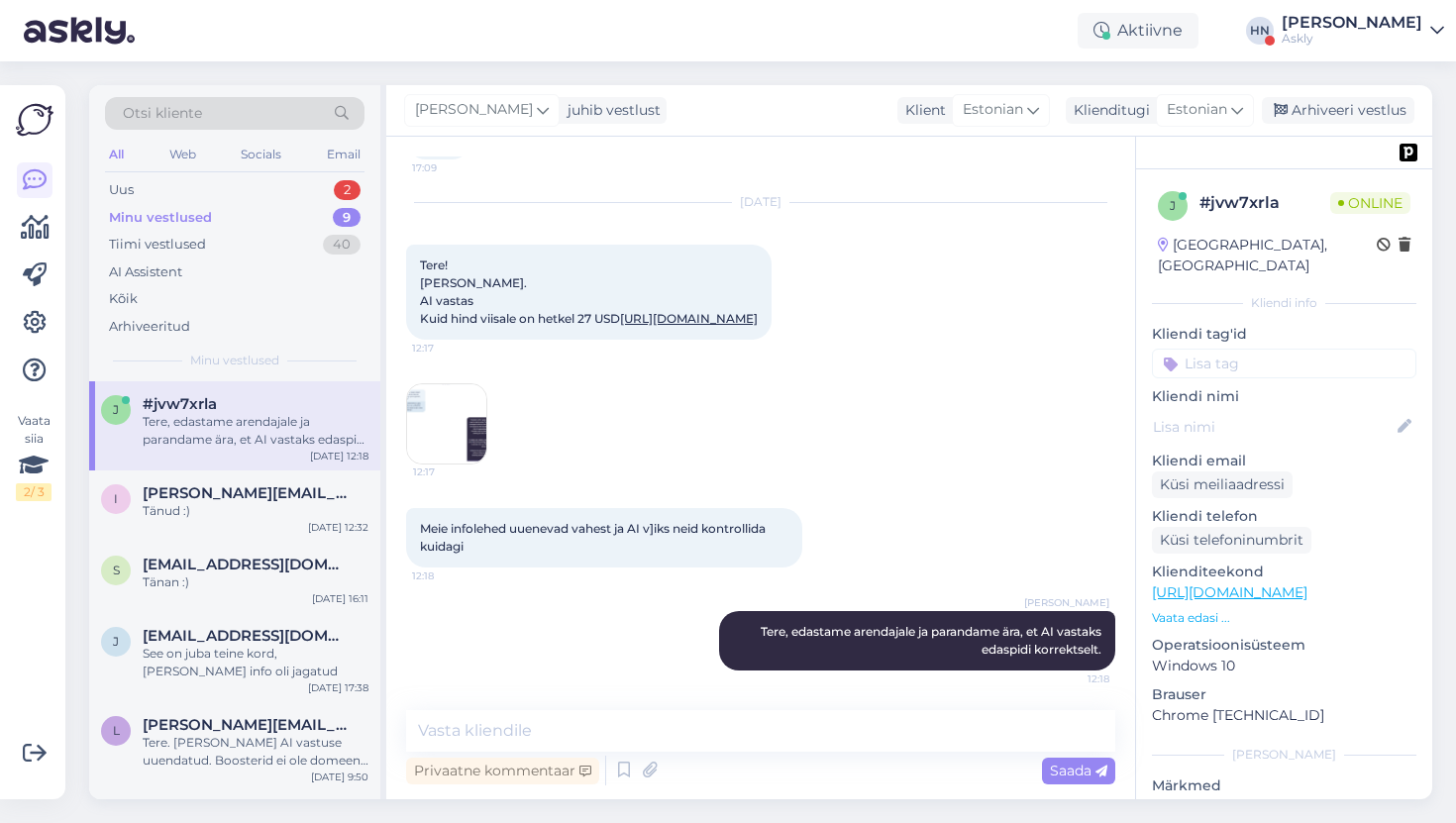 click at bounding box center (447, 424) 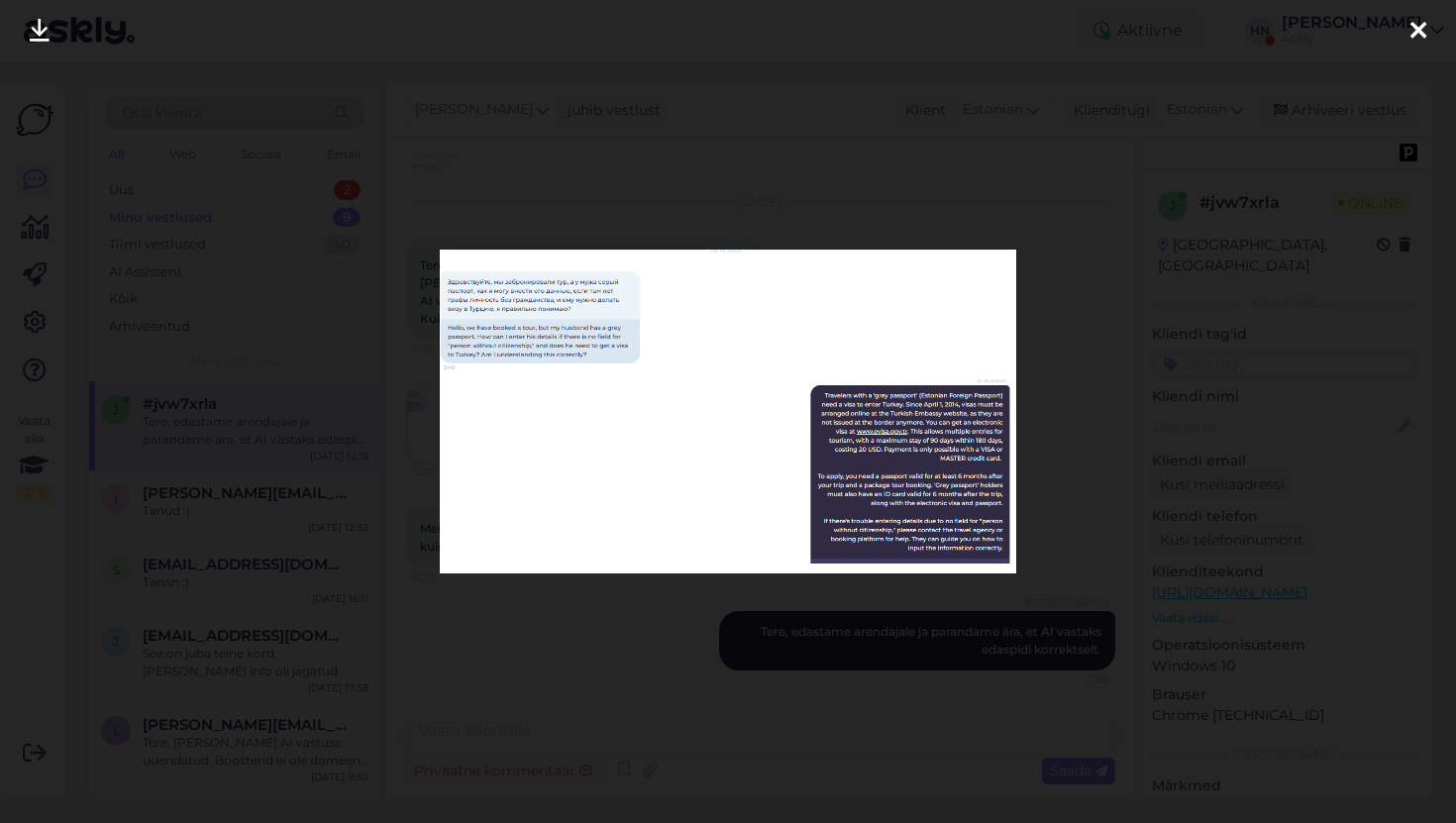 click at bounding box center [728, 411] 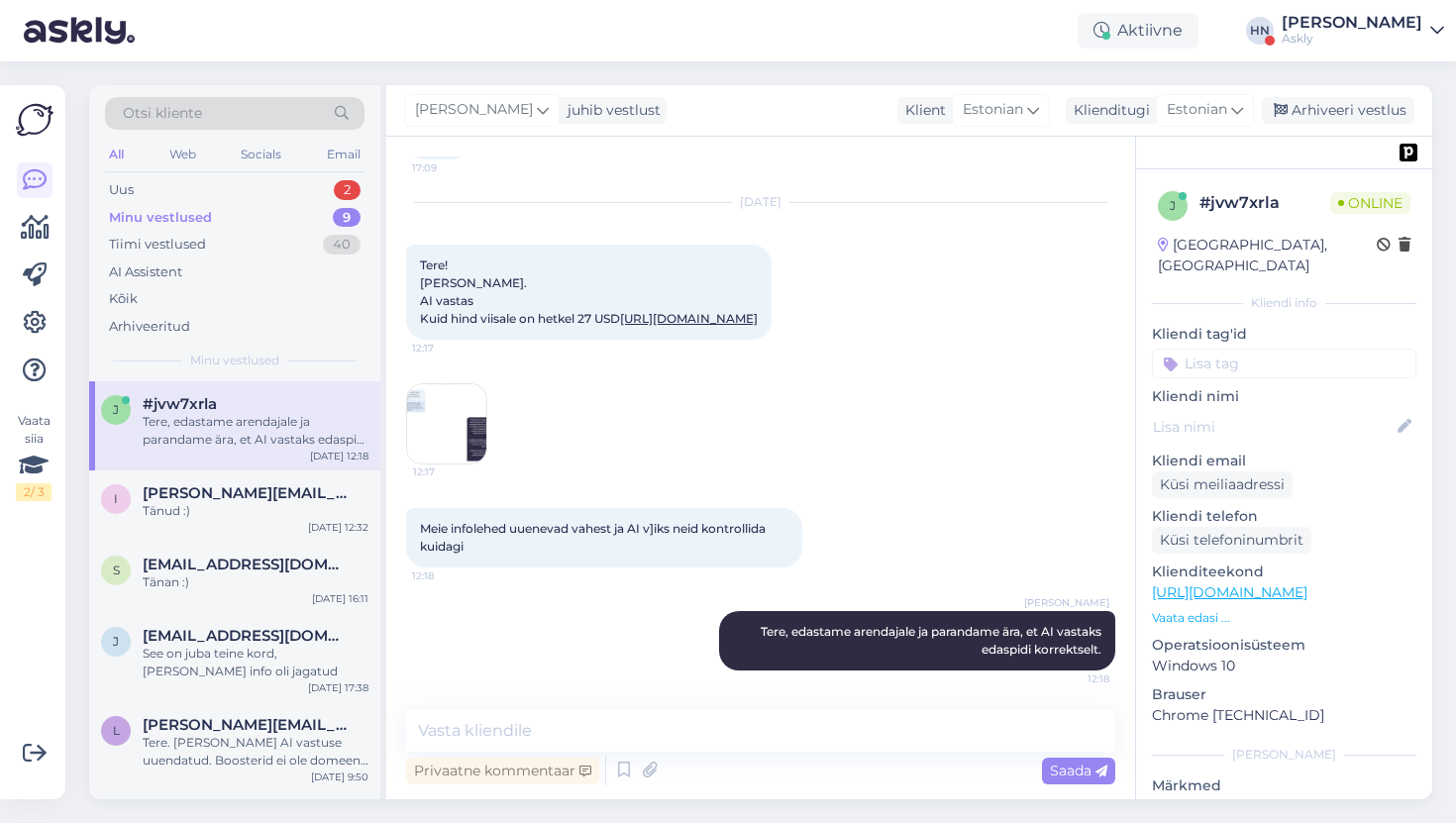 click on "Meie infolehed uuenevad vahest ja AI v]iks neid kontrollida kuidagi 12:18" at bounding box center [604, 538] 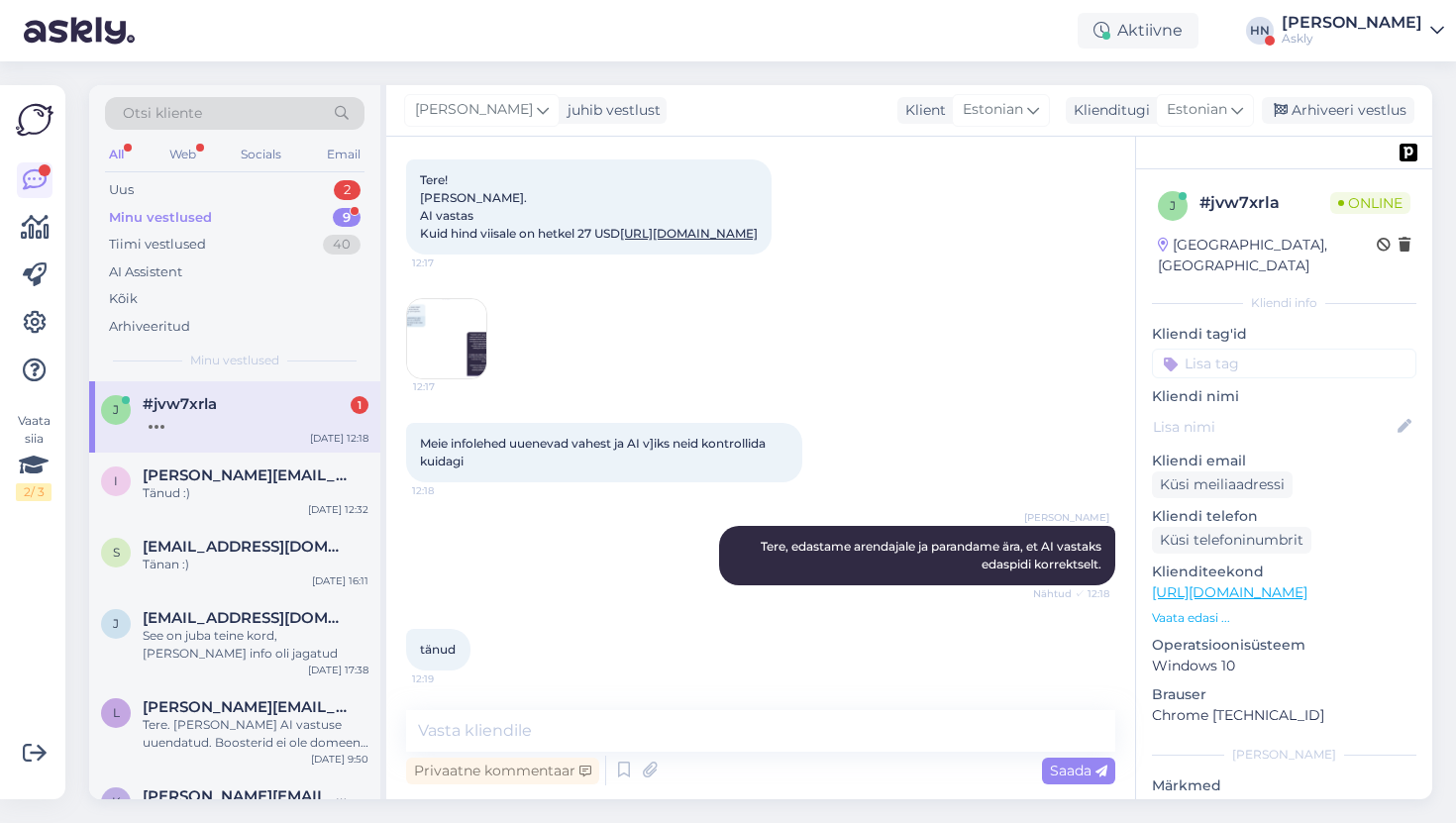 scroll, scrollTop: 11945, scrollLeft: 0, axis: vertical 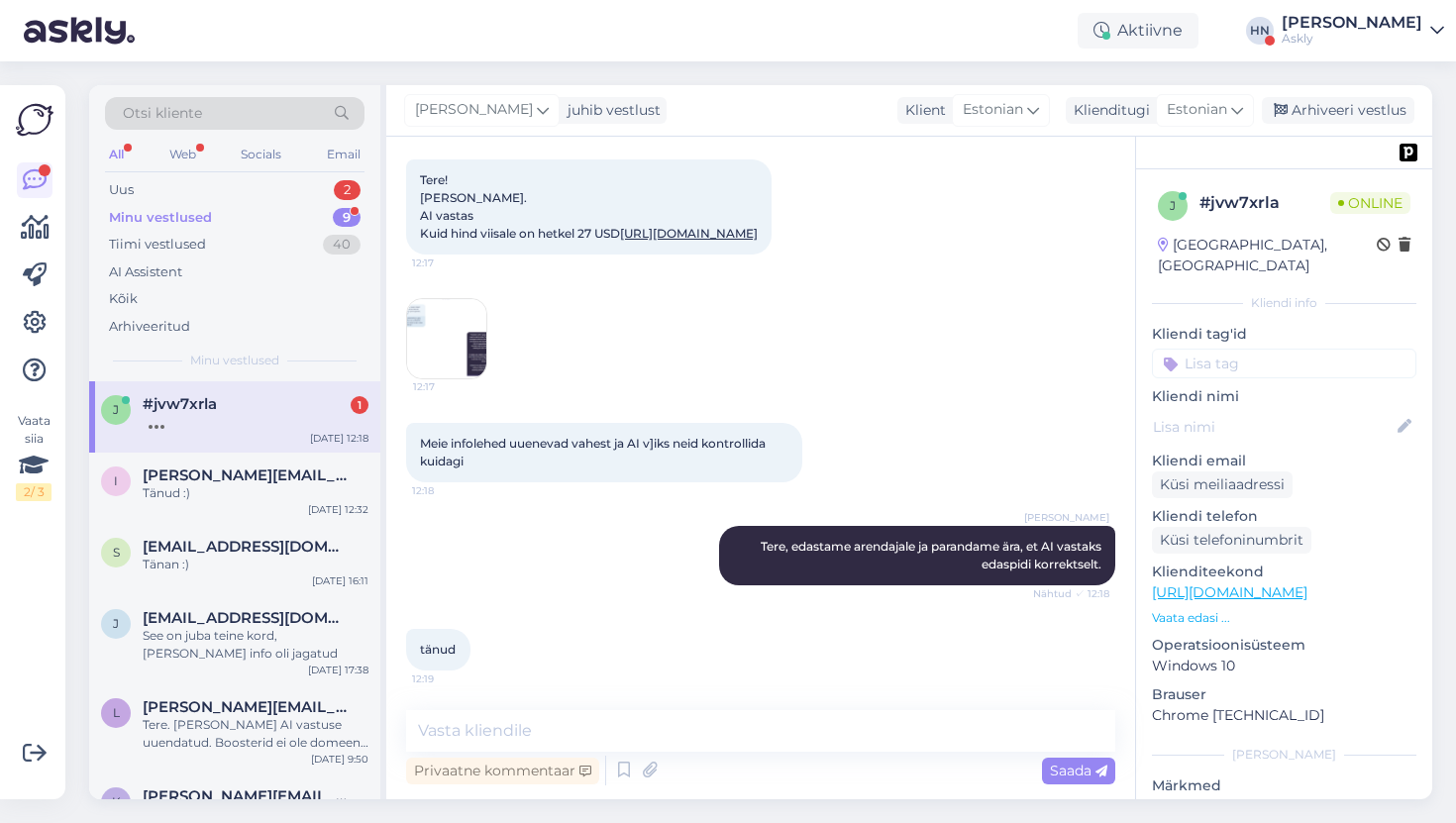 click on "j #jvw7xrla 1 Jul 10 12:18" at bounding box center [235, 417] 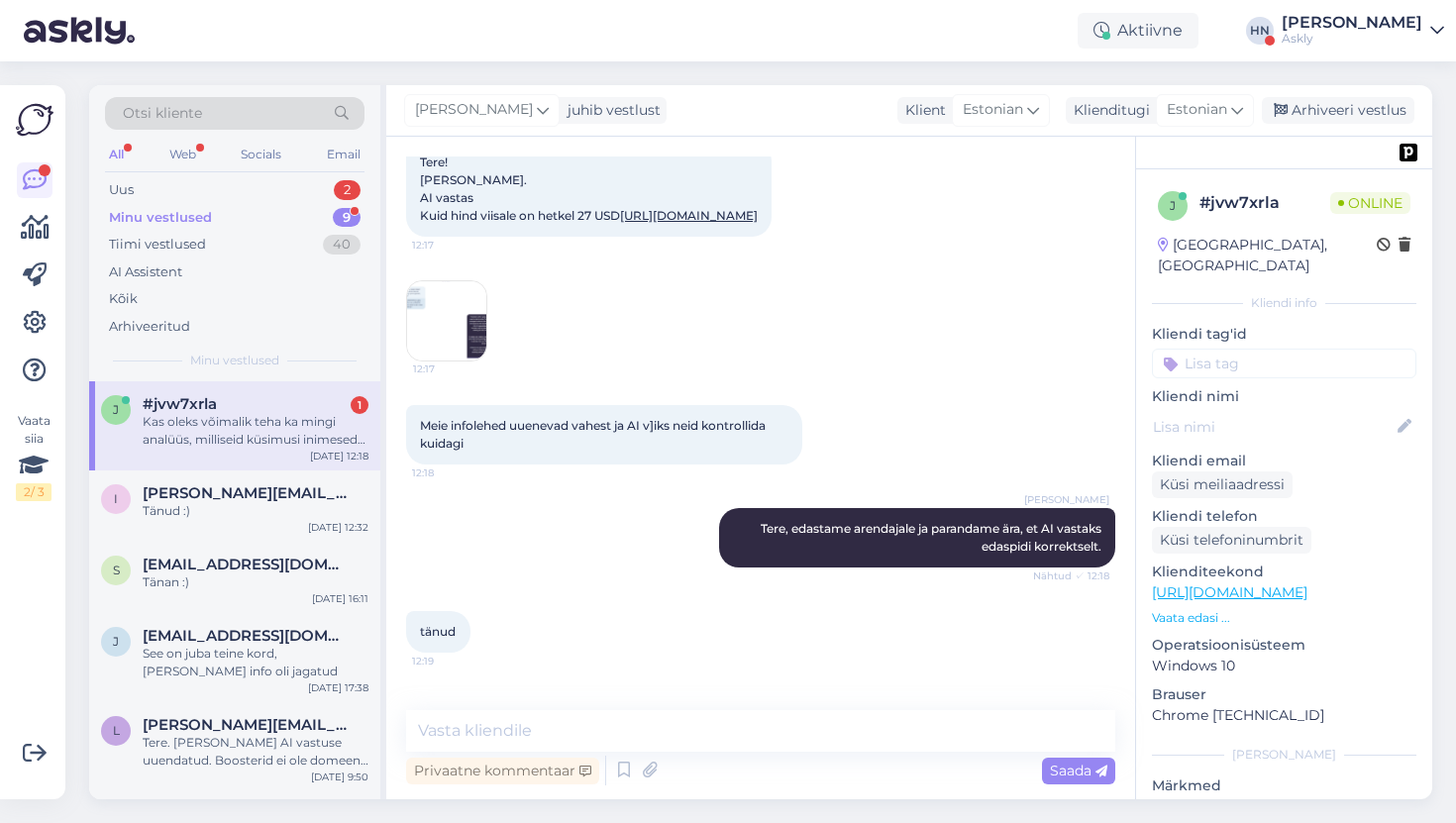 scroll, scrollTop: 11911, scrollLeft: 0, axis: vertical 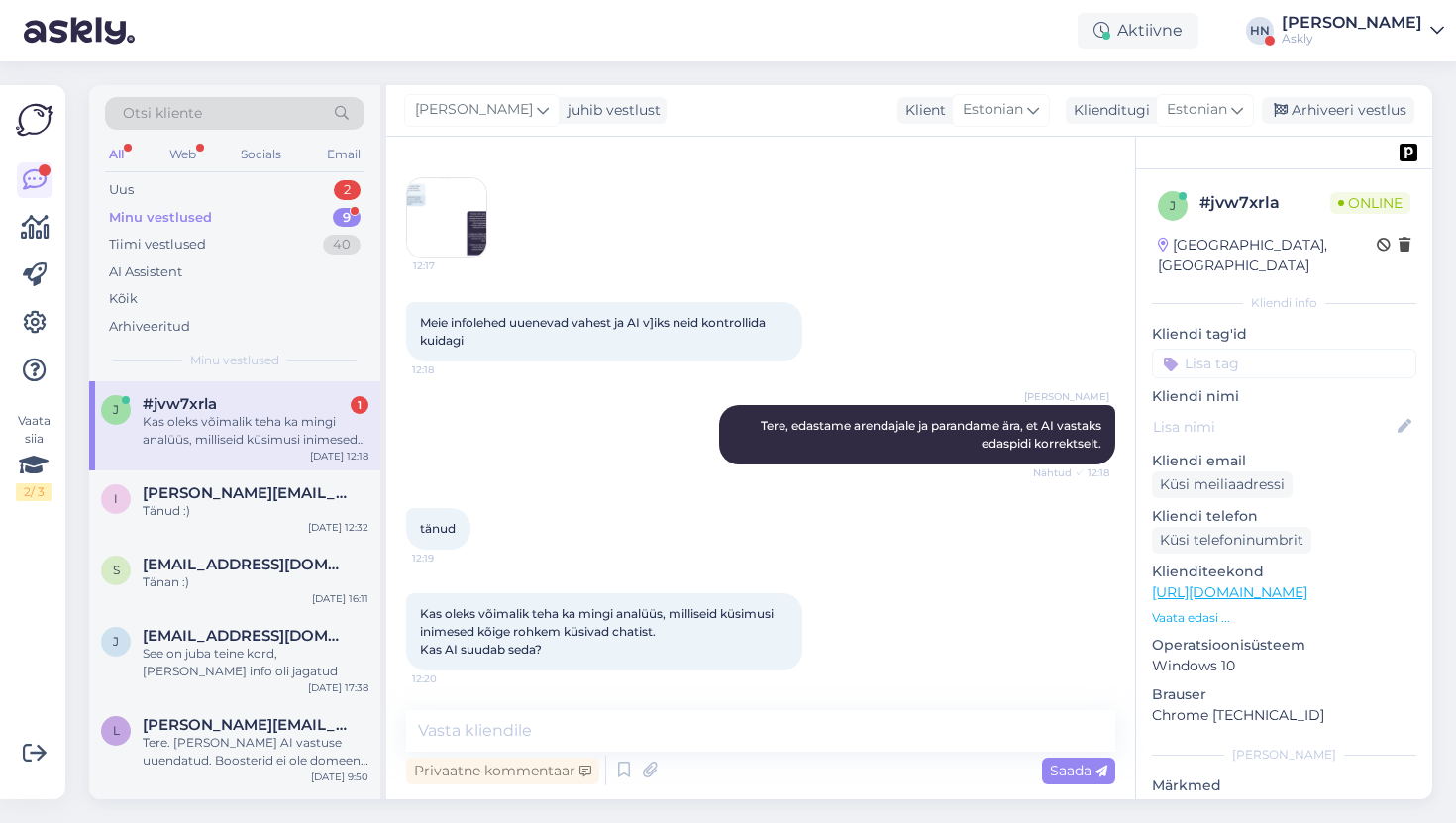click on "Kas oleks võimalik teha ka mingi analüüs, milliseid küsimusi inimesed kõige rohkem küsivad chatist.
Kas AI suudab seda?" at bounding box center [598, 631] 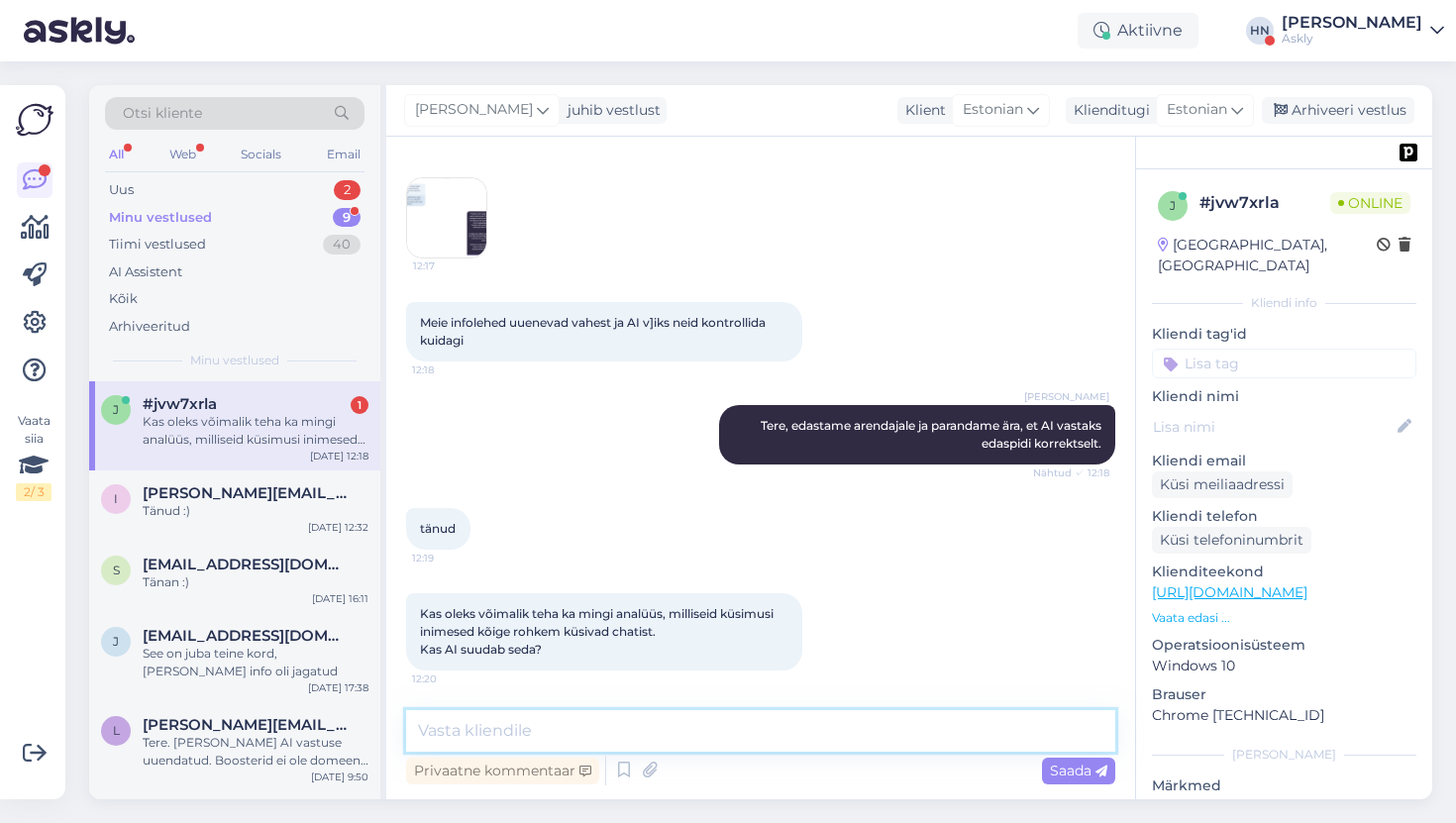 click at bounding box center (761, 731) 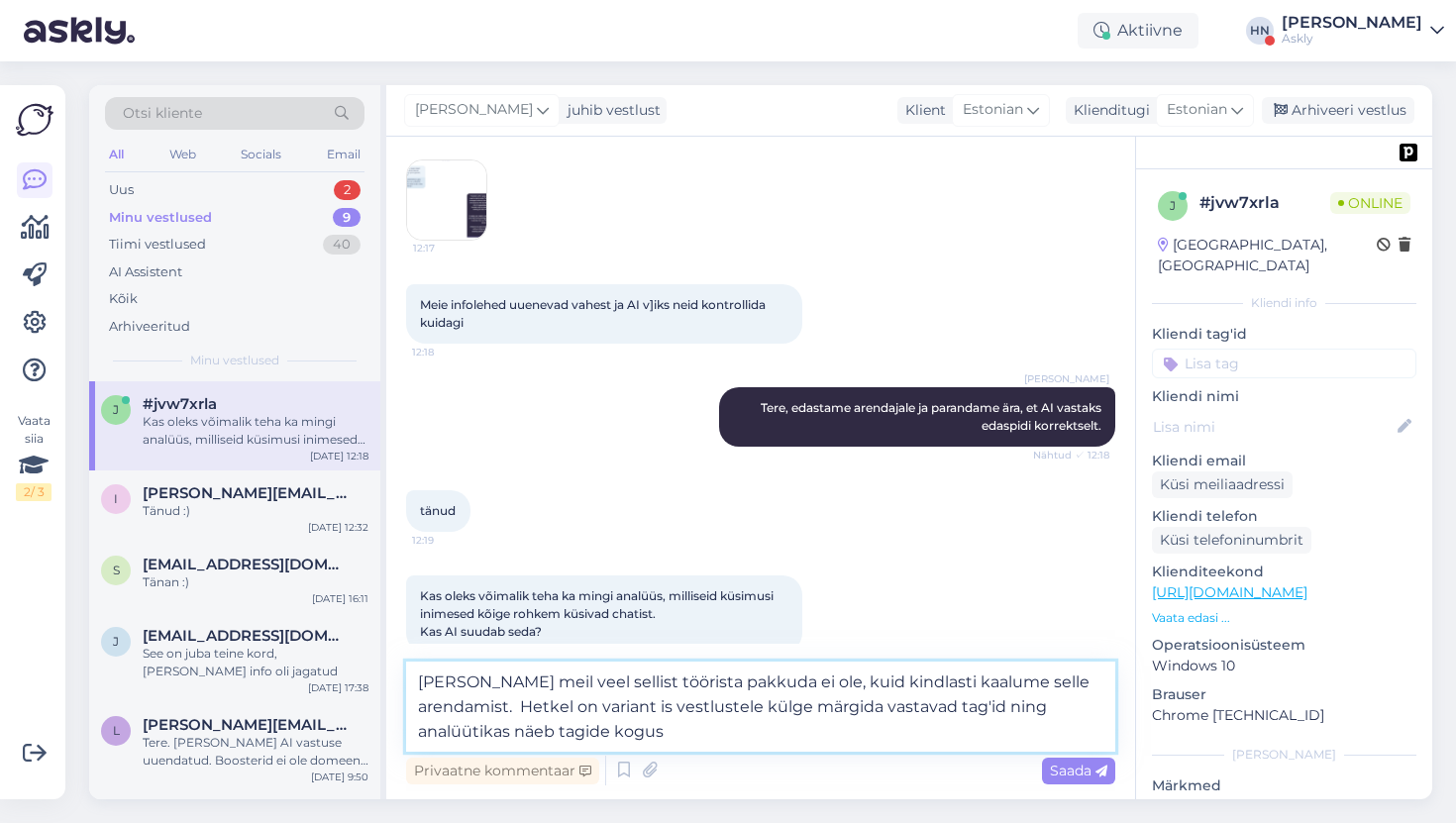 type on "[PERSON_NAME] meil veel sellist töörista pakkuda ei ole, kuid kindlasti kaalume selle arendamist.  Hetkel on variant is vestlustele külge märgida vastavad tag'id ning analüütikas näeb tagide kogust" 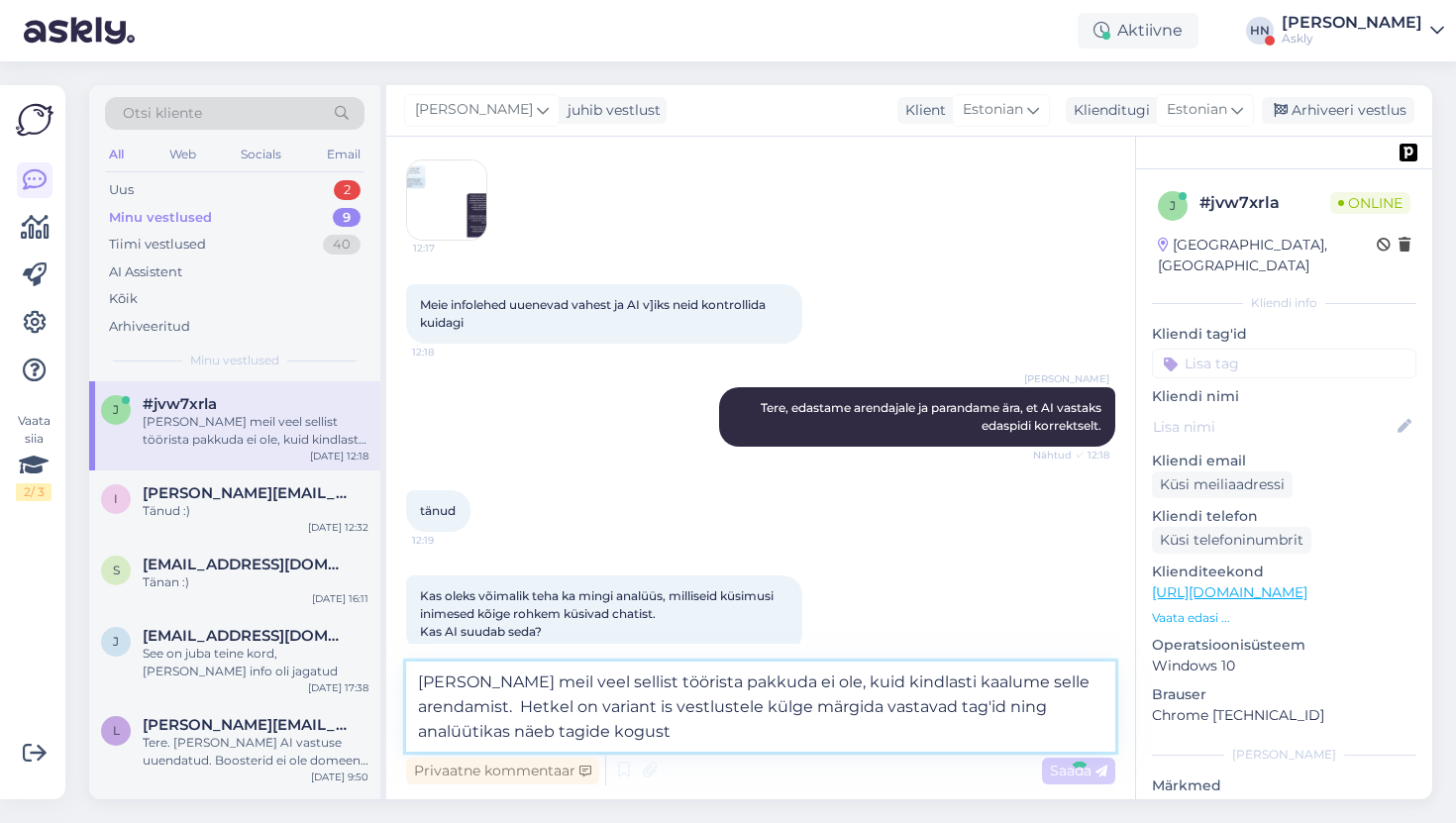 type 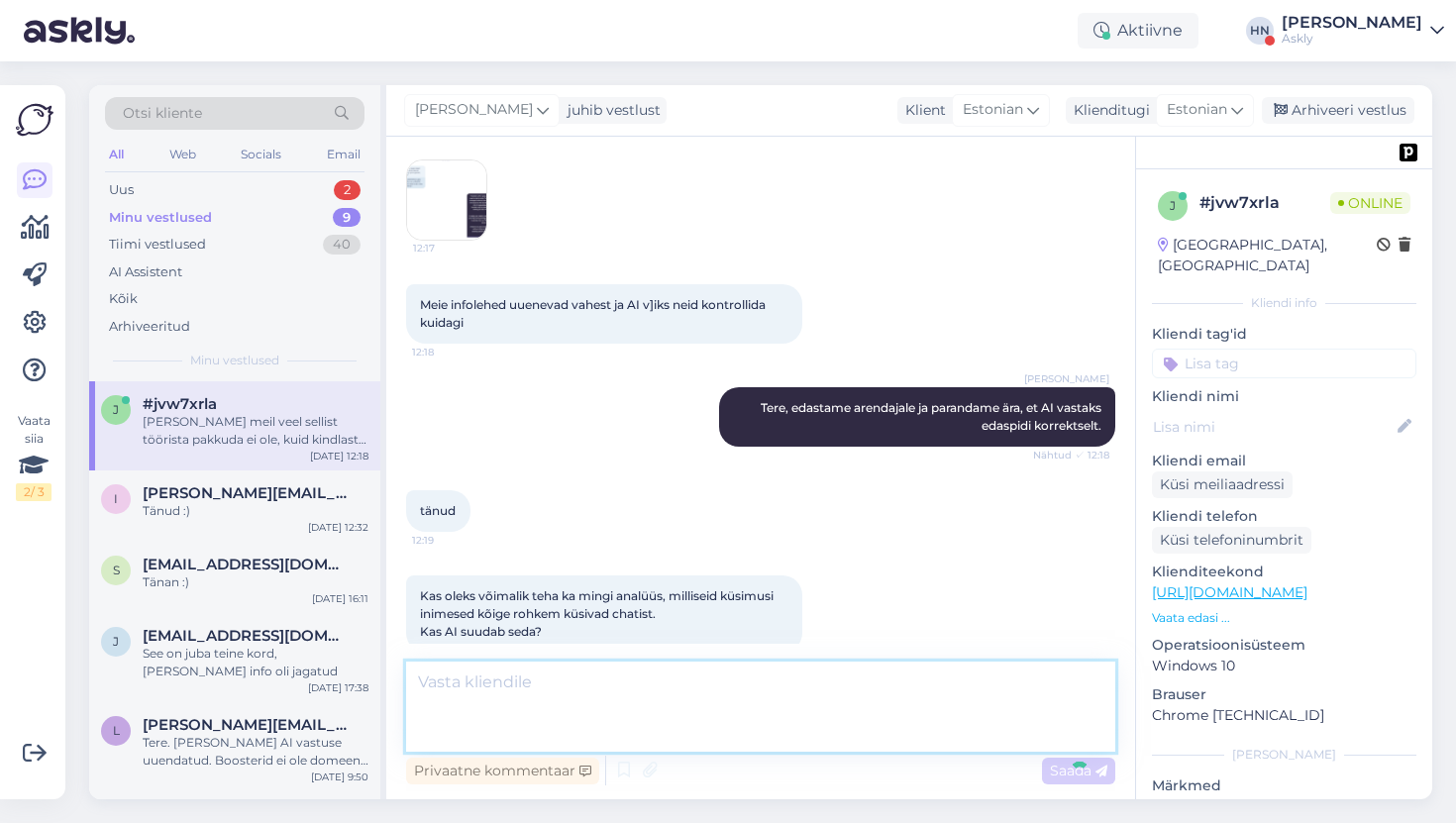 scroll, scrollTop: 12050, scrollLeft: 0, axis: vertical 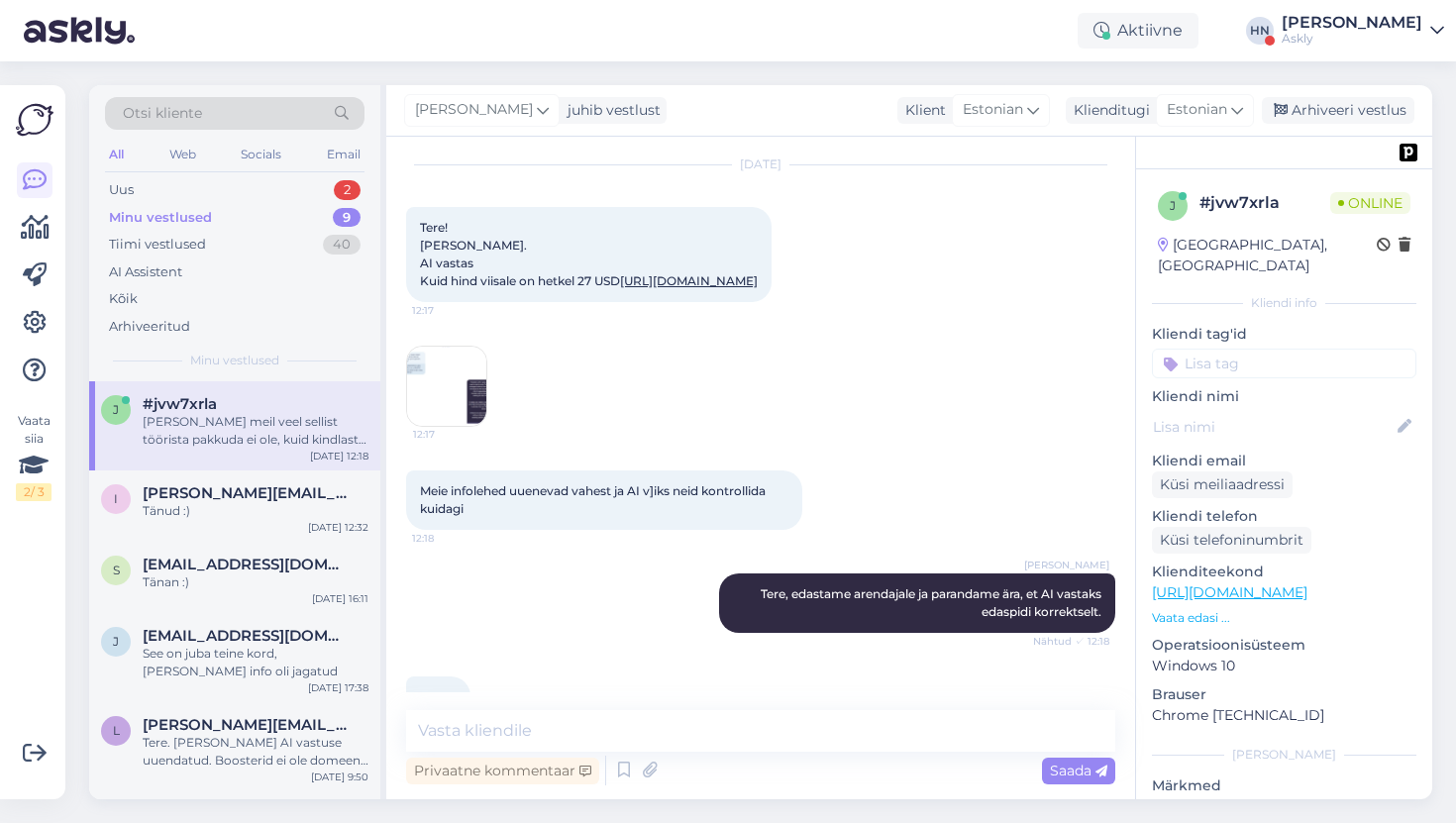 click on "https://www.teztour.ee/countries/turkey/mem.et.html" at bounding box center (688, 280) 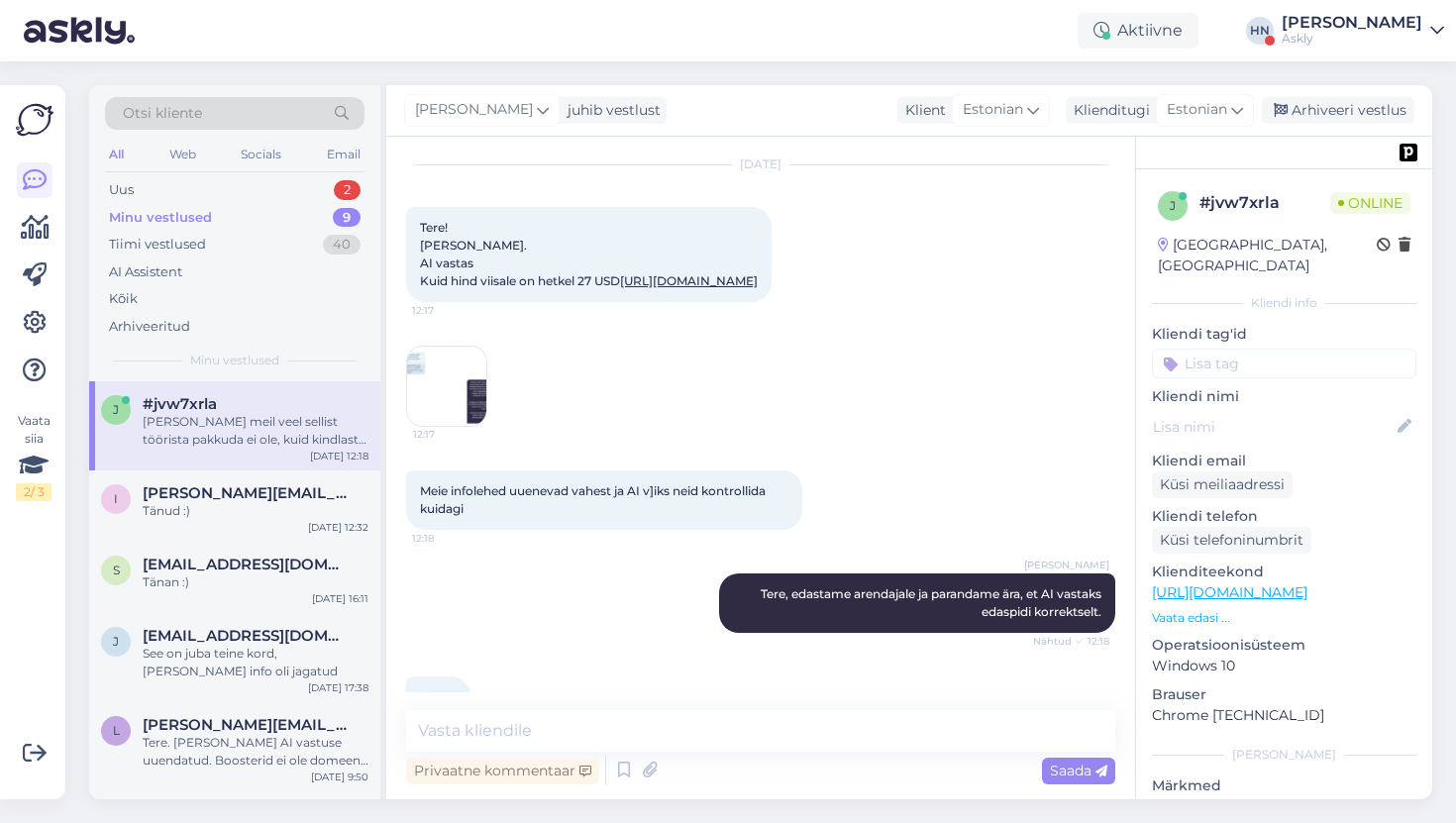 scroll, scrollTop: 12050, scrollLeft: 0, axis: vertical 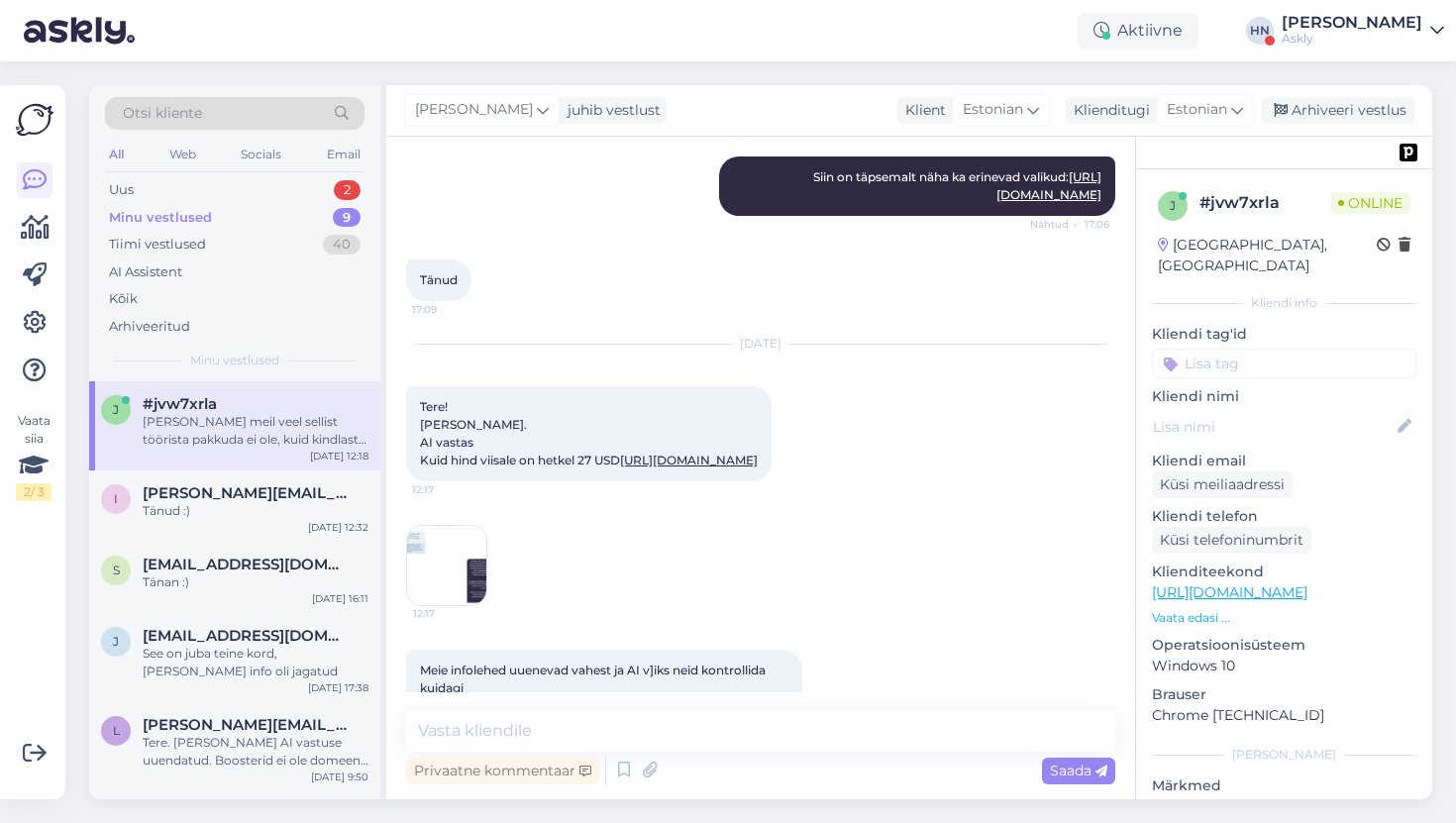 click at bounding box center [447, 566] 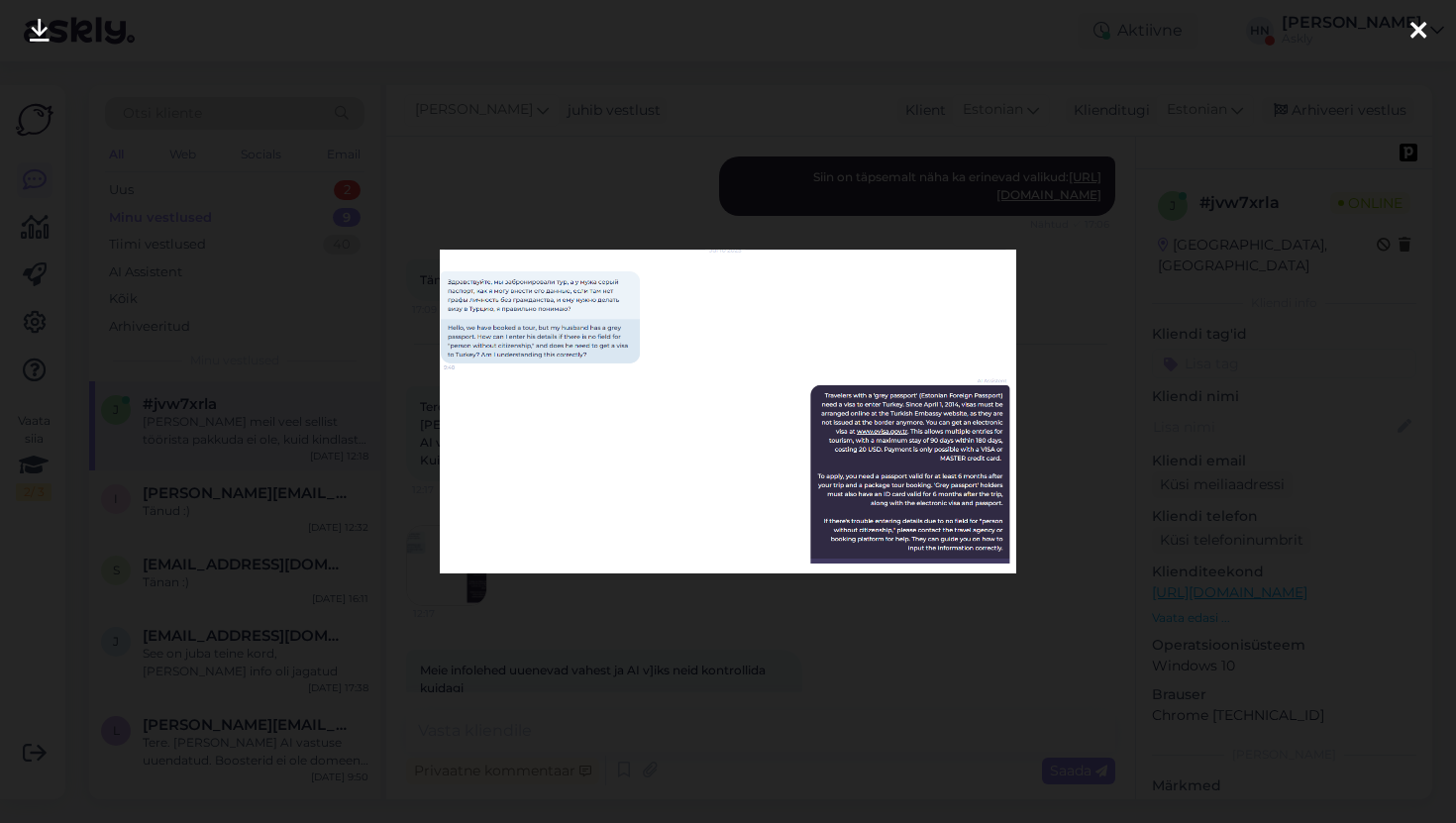 click at bounding box center (728, 411) 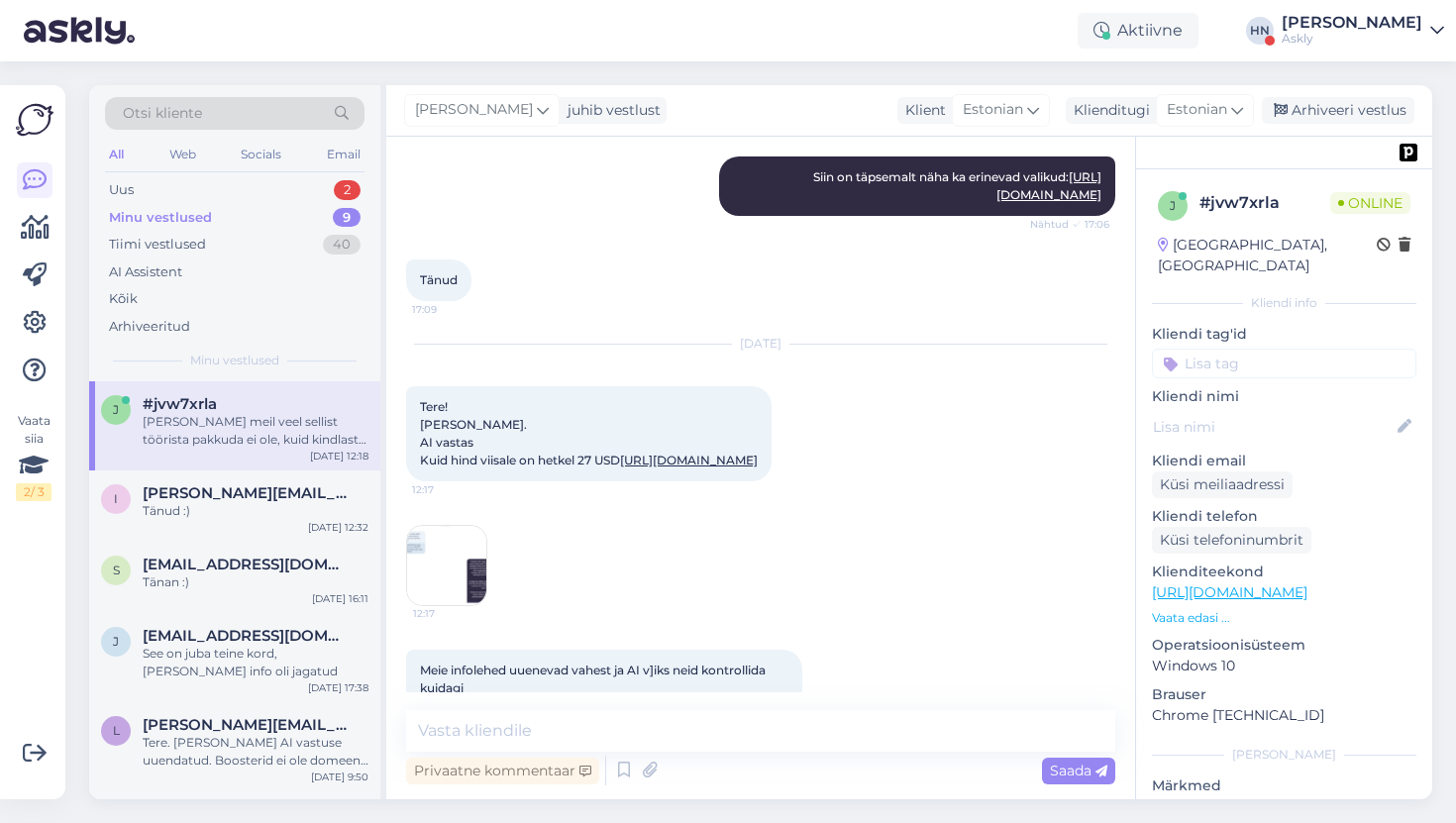 click on "Sandra Roosna Siin on täpsemalt näha ka erinevad valikud:
https://www.askly.me/et/hinnakiri Nähtud ✓ 17:06" at bounding box center [761, 186] 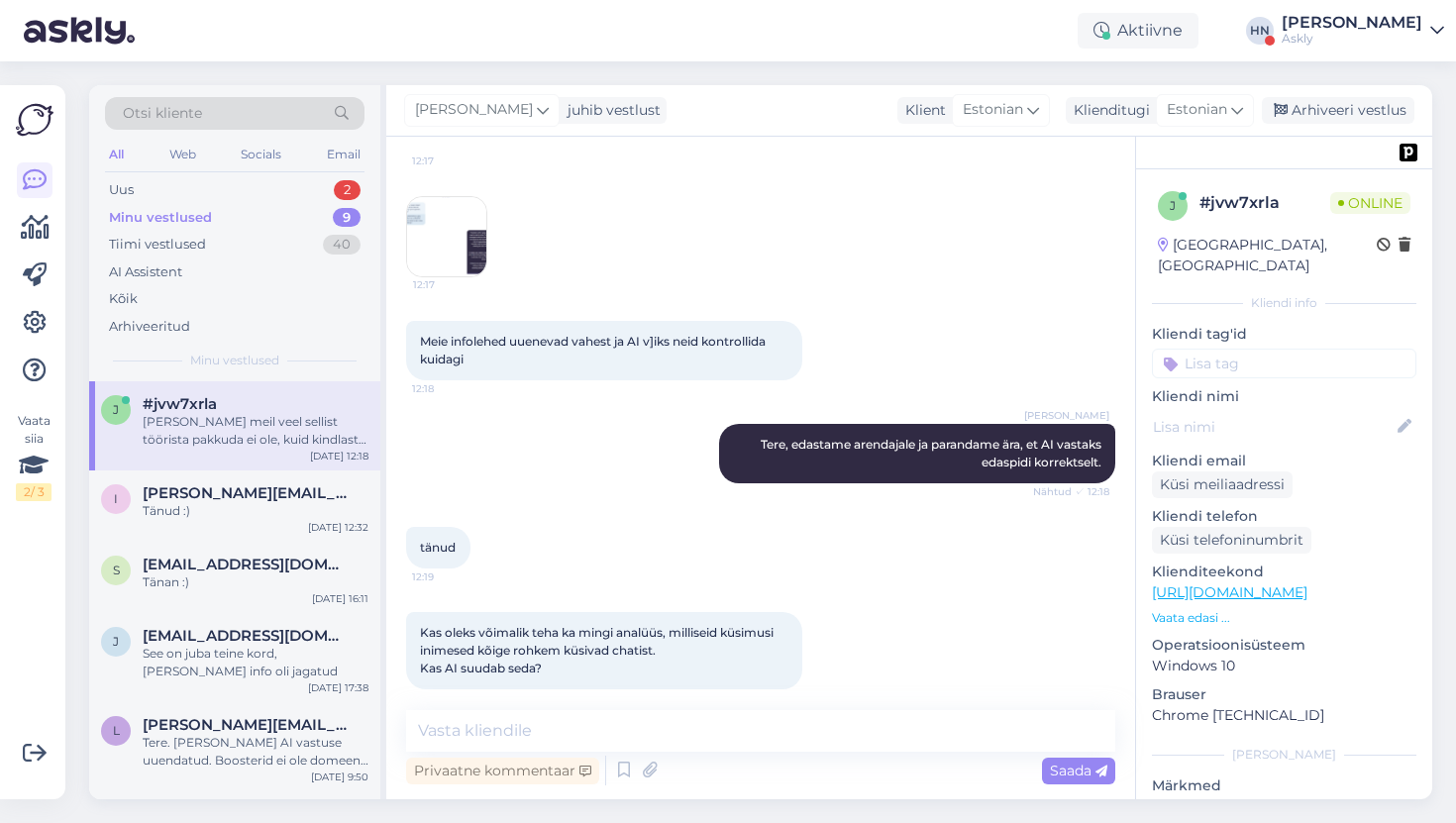 scroll, scrollTop: 12050, scrollLeft: 0, axis: vertical 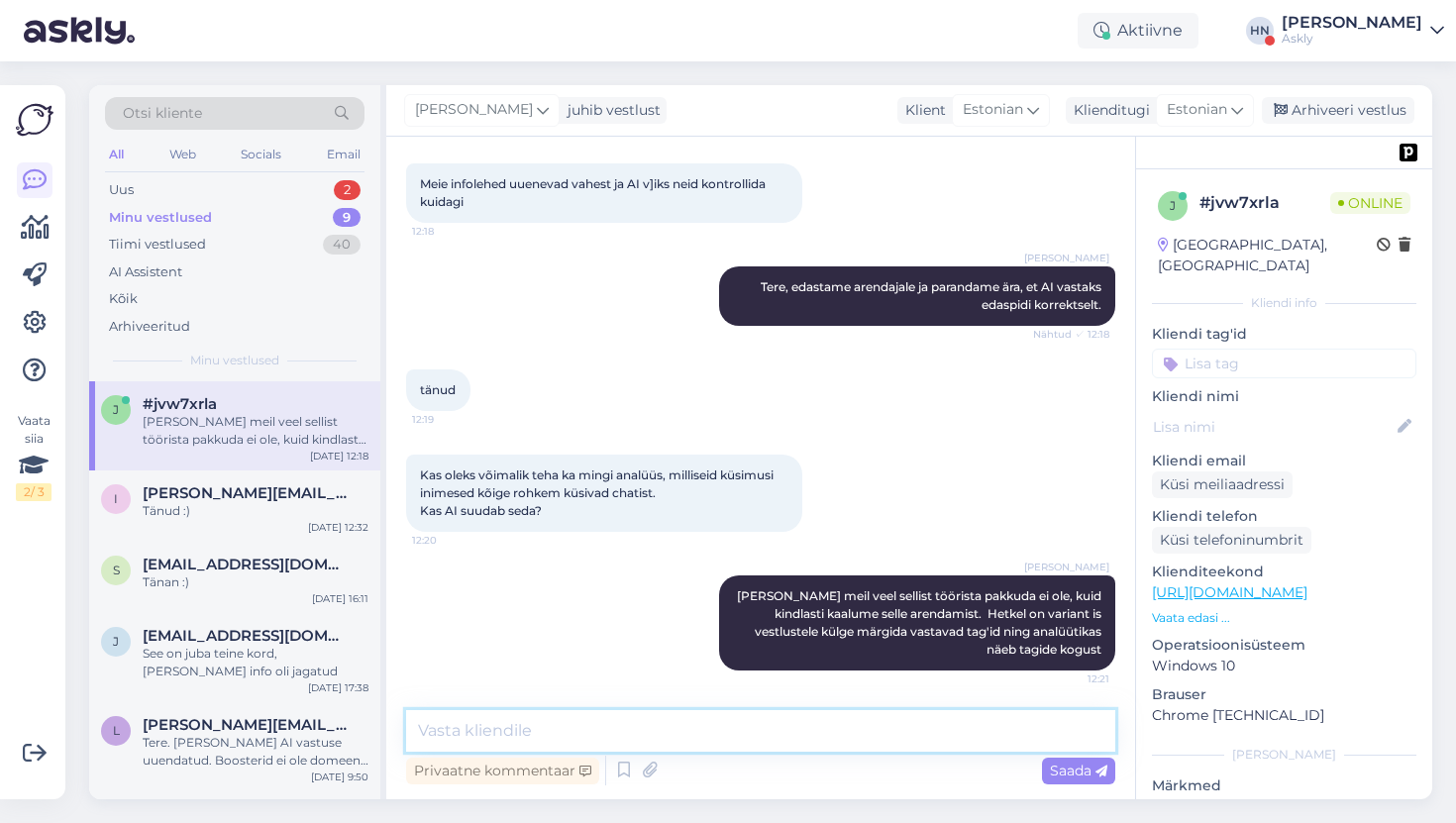 click at bounding box center [761, 731] 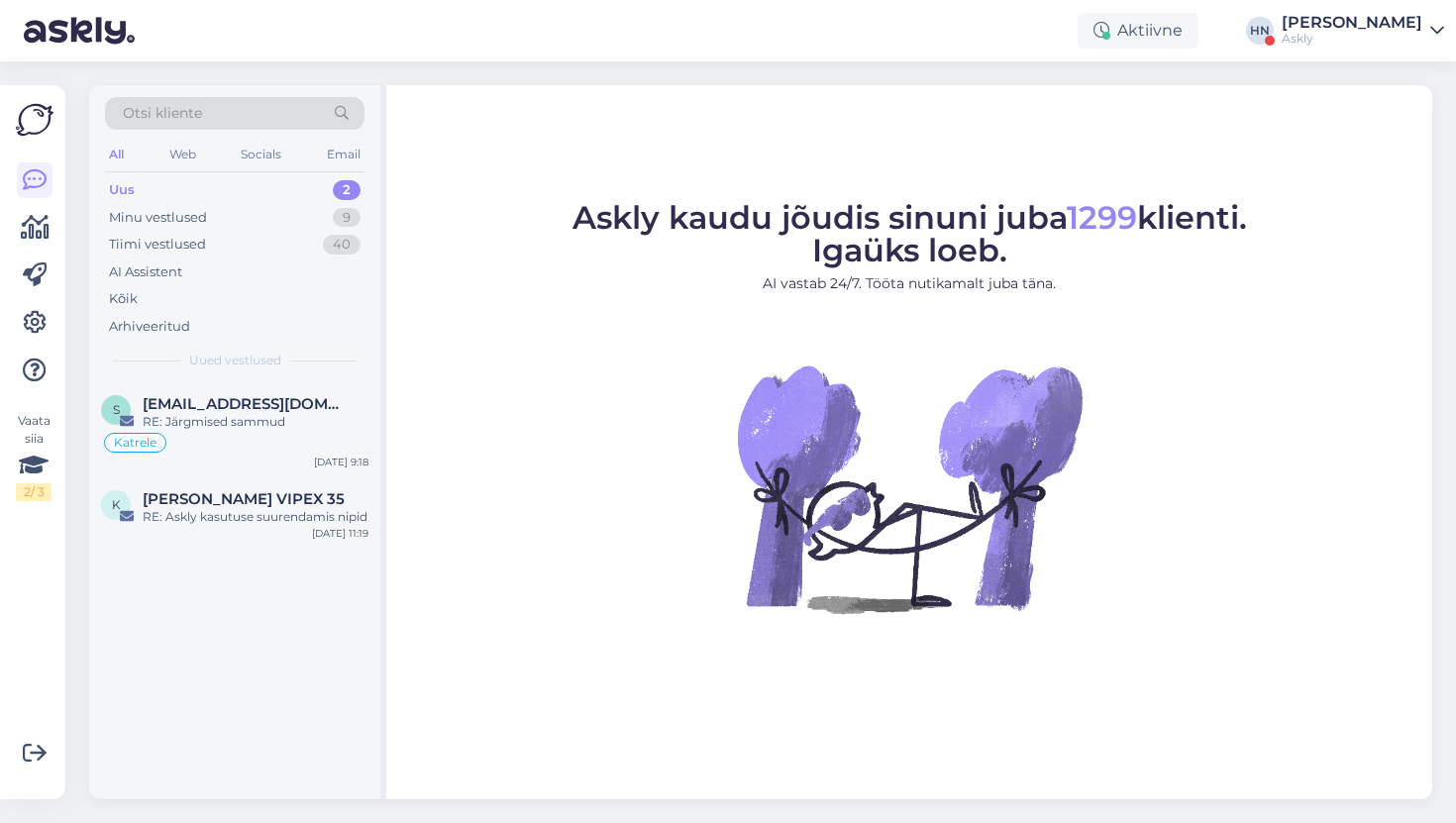 scroll, scrollTop: 0, scrollLeft: 0, axis: both 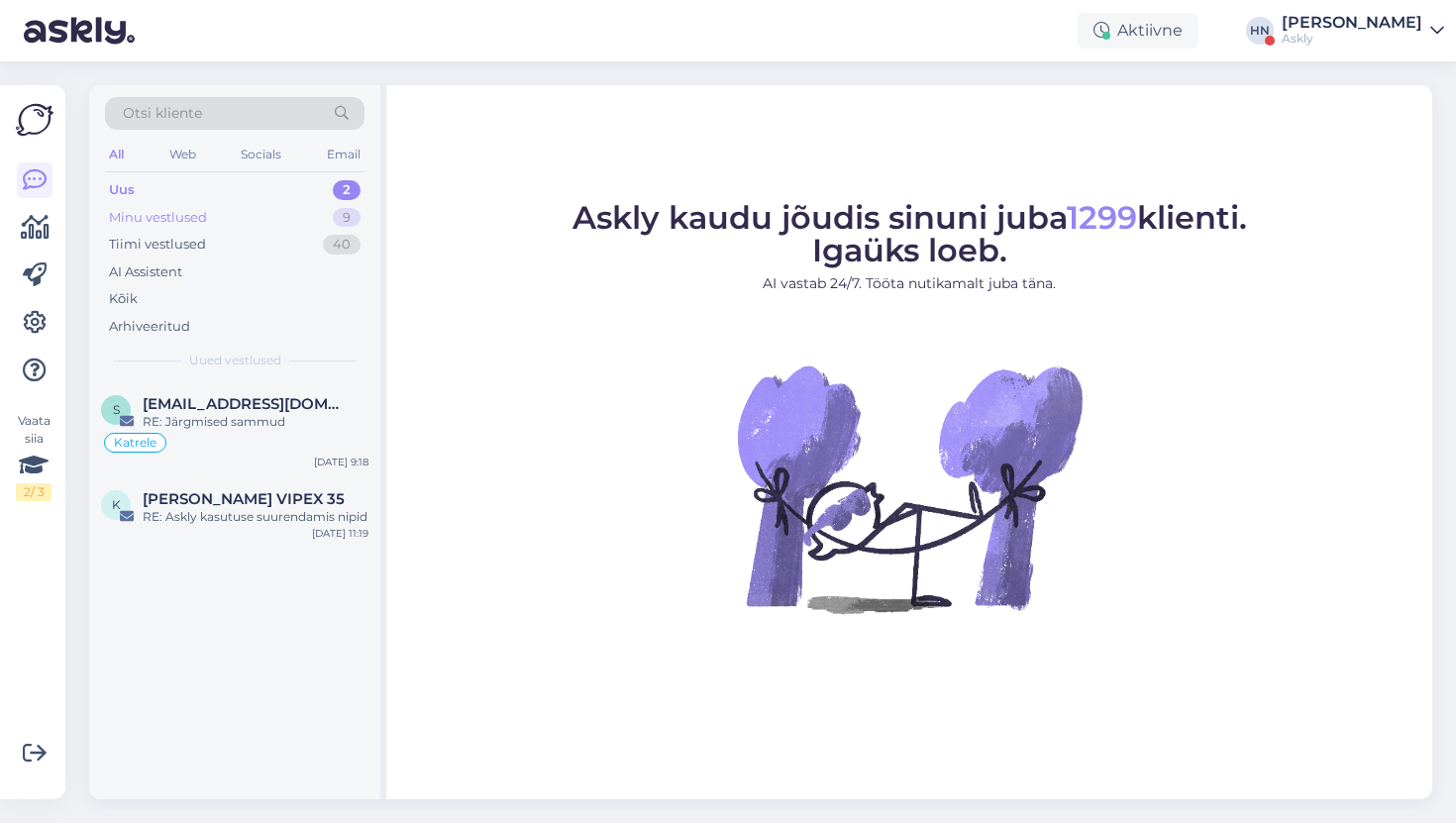 click on "Minu vestlused 9" at bounding box center [235, 218] 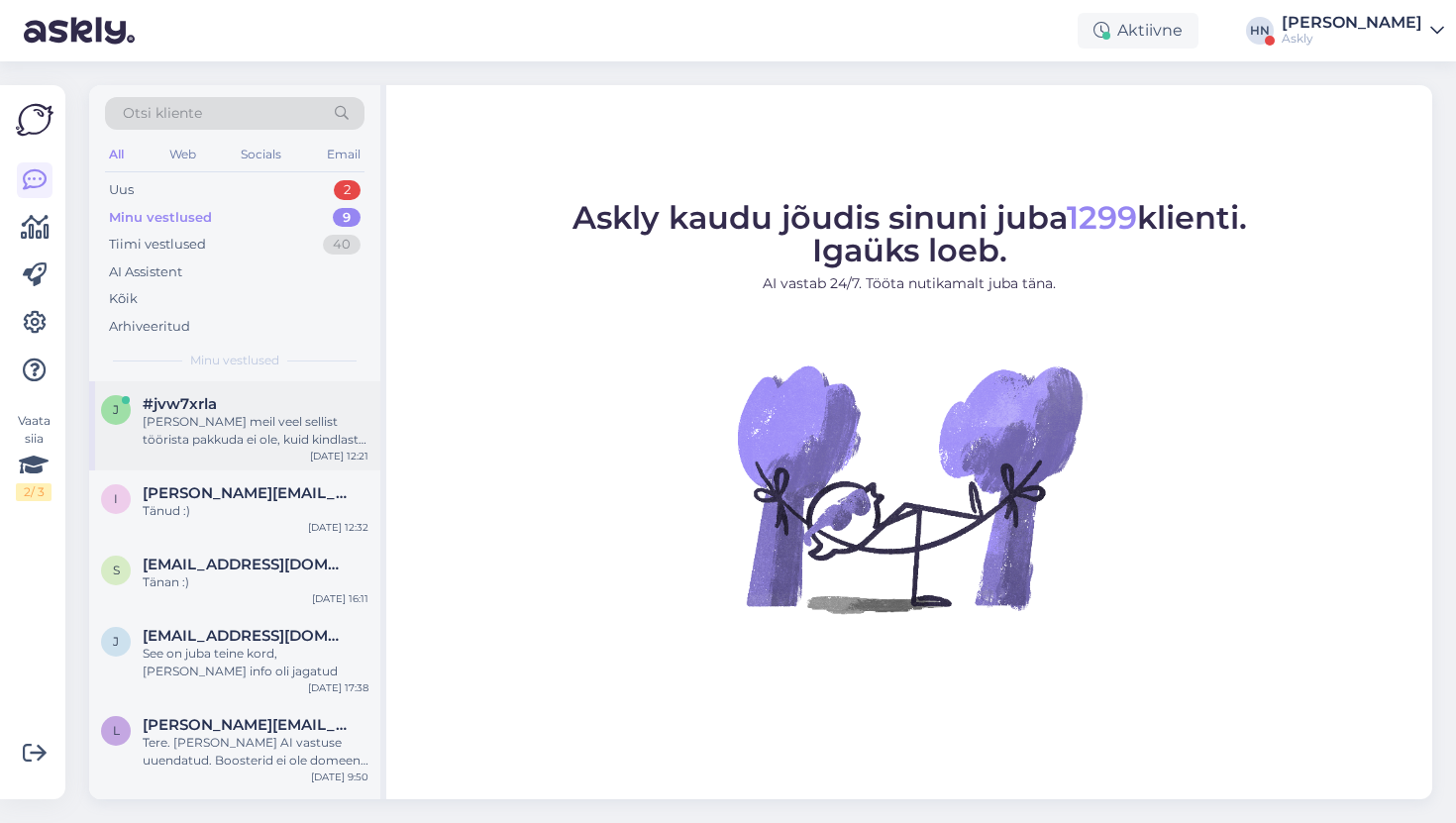 click on "#jvw7xrla" at bounding box center (256, 404) 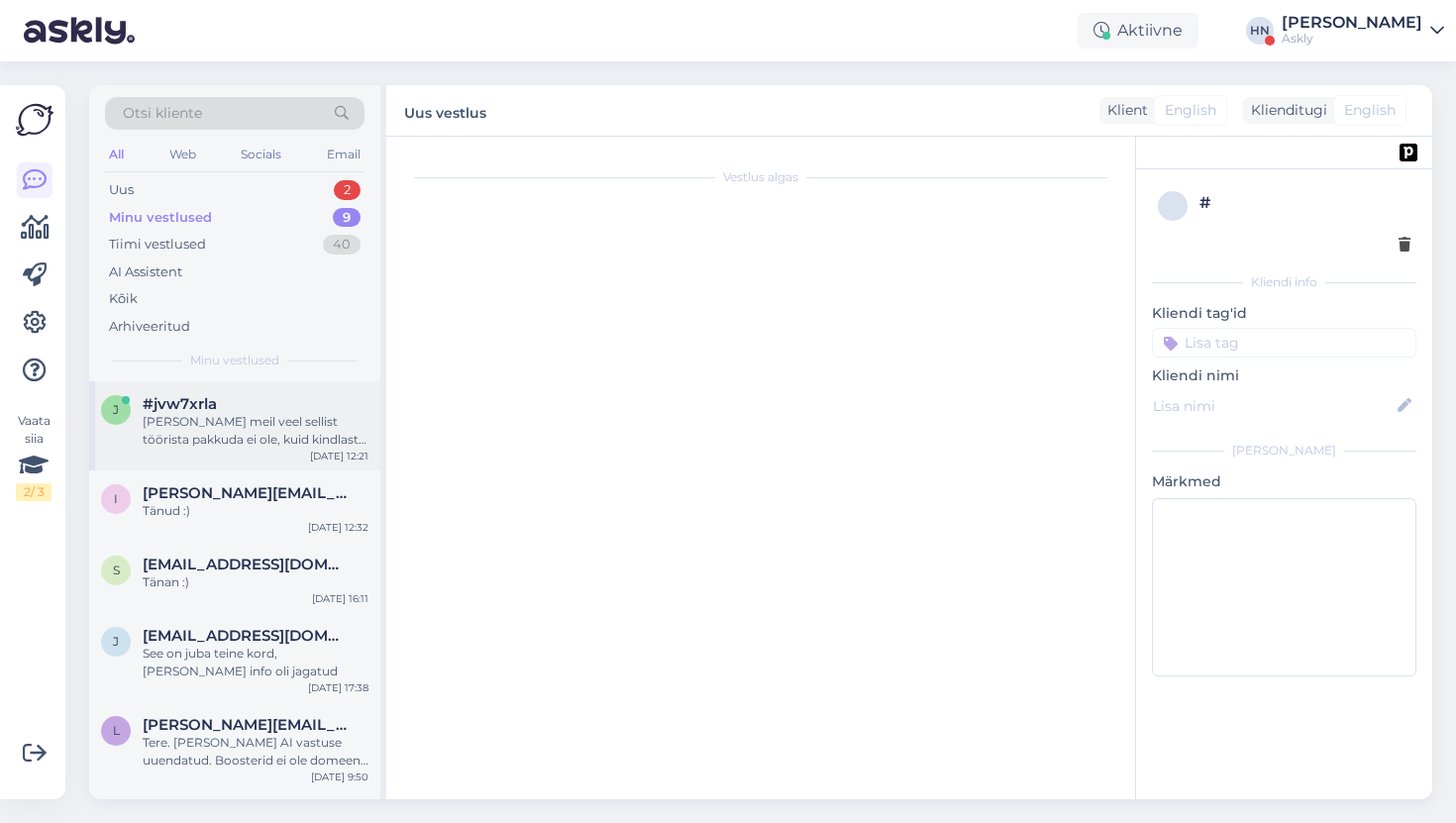 scroll, scrollTop: 11822, scrollLeft: 0, axis: vertical 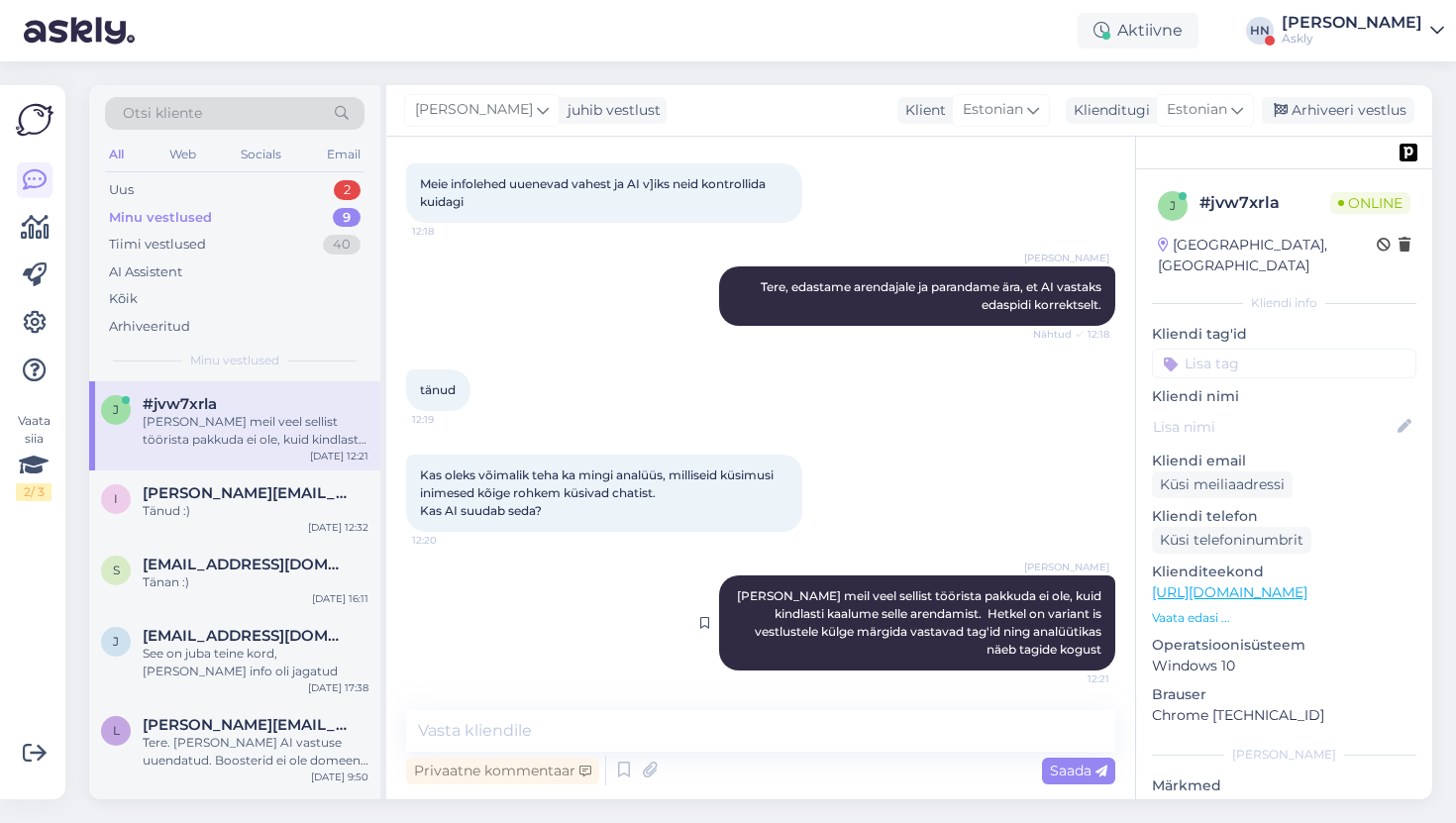 click on "[PERSON_NAME] meil veel sellist töörista pakkuda ei ole, kuid kindlasti kaalume selle arendamist.  Hetkel on variant is vestlustele külge märgida vastavad tag'id ning analüütikas näeb tagide kogust" at bounding box center [920, 622] 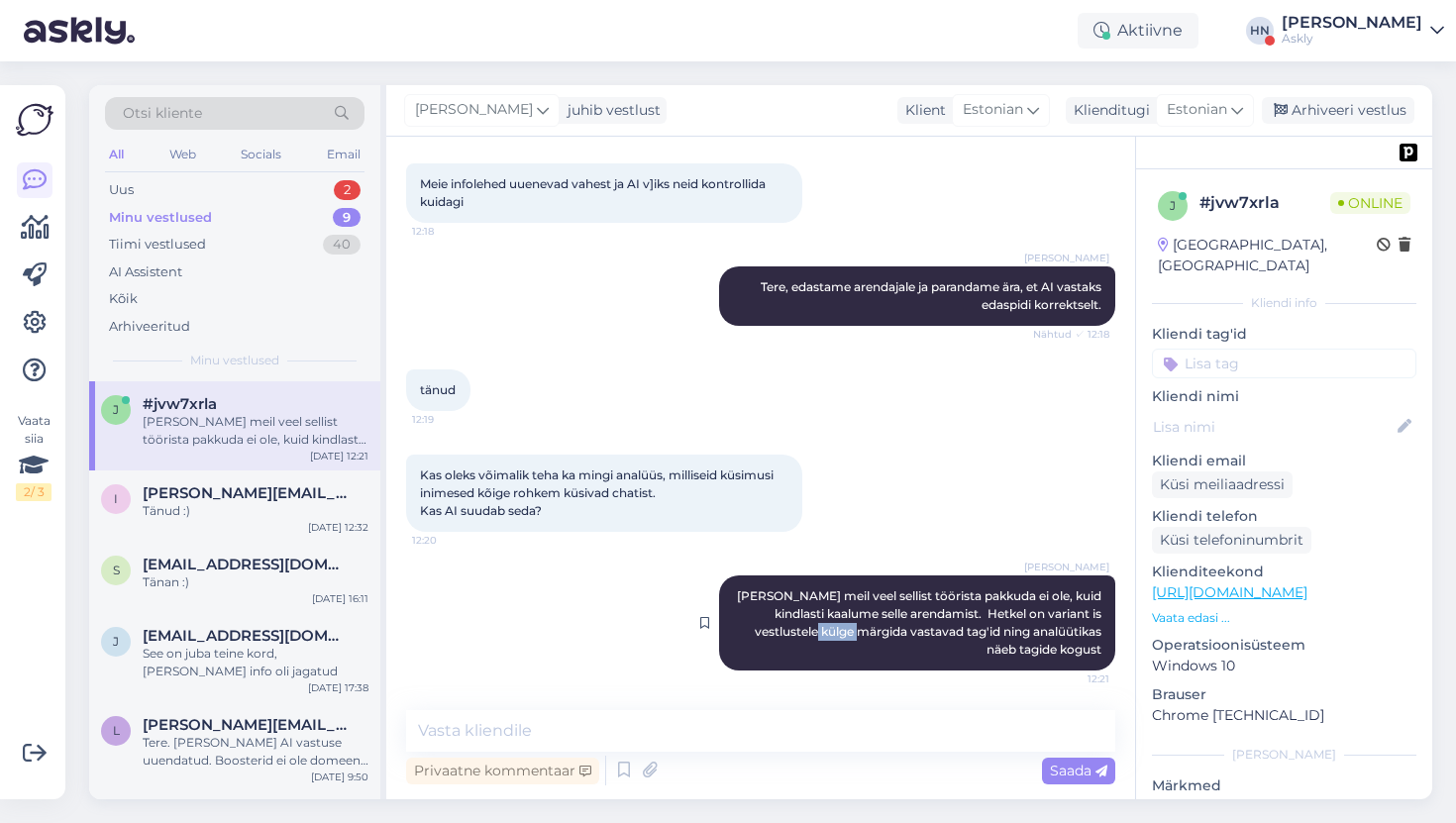 click on "Hetkel meil veel sellist töörista pakkuda ei ole, kuid kindlasti kaalume selle arendamist.  Hetkel on variant is vestlustele külge märgida vastavad tag'id ning analüütikas näeb tagide kogust" at bounding box center (920, 622) 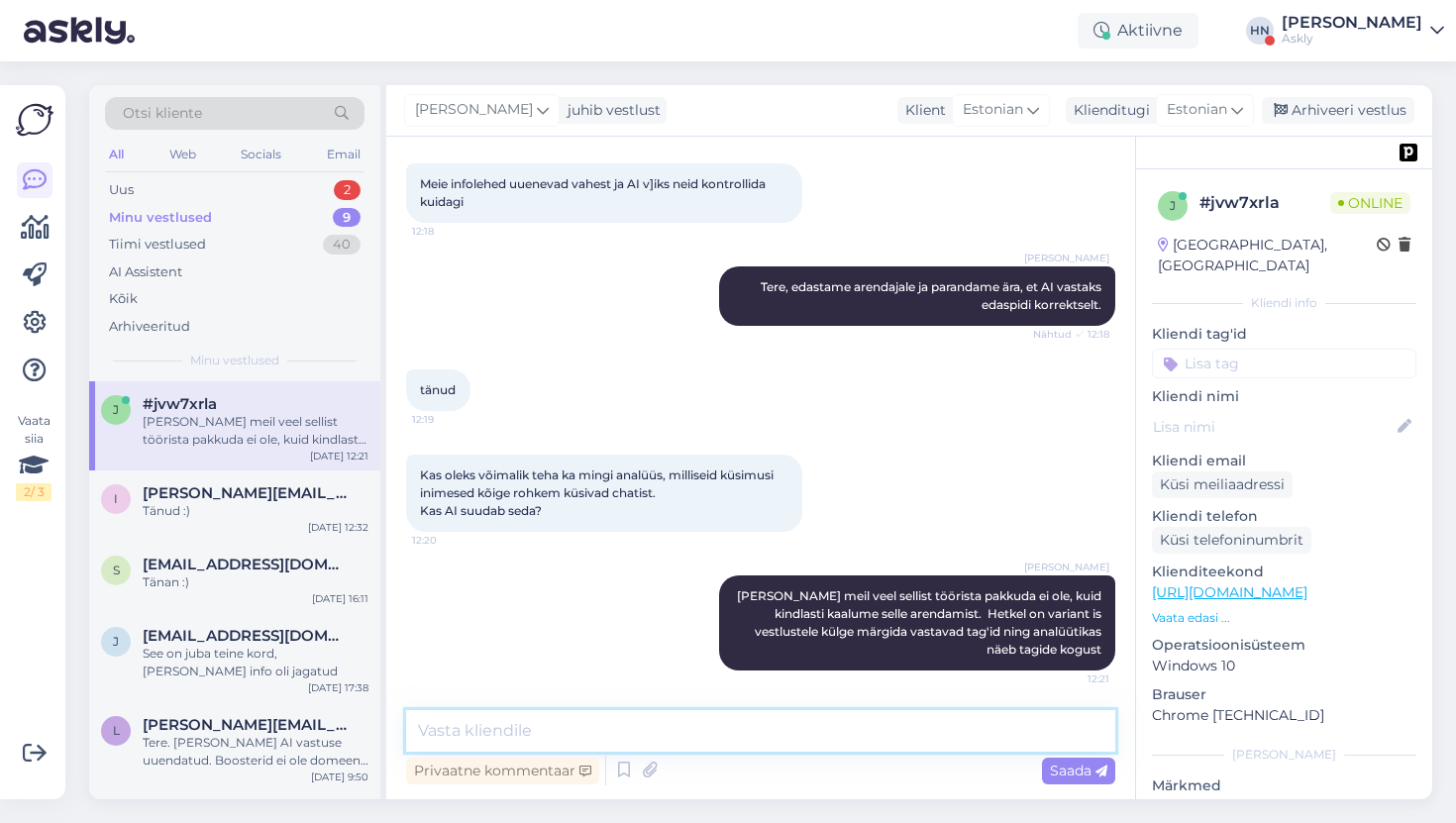 click at bounding box center (761, 731) 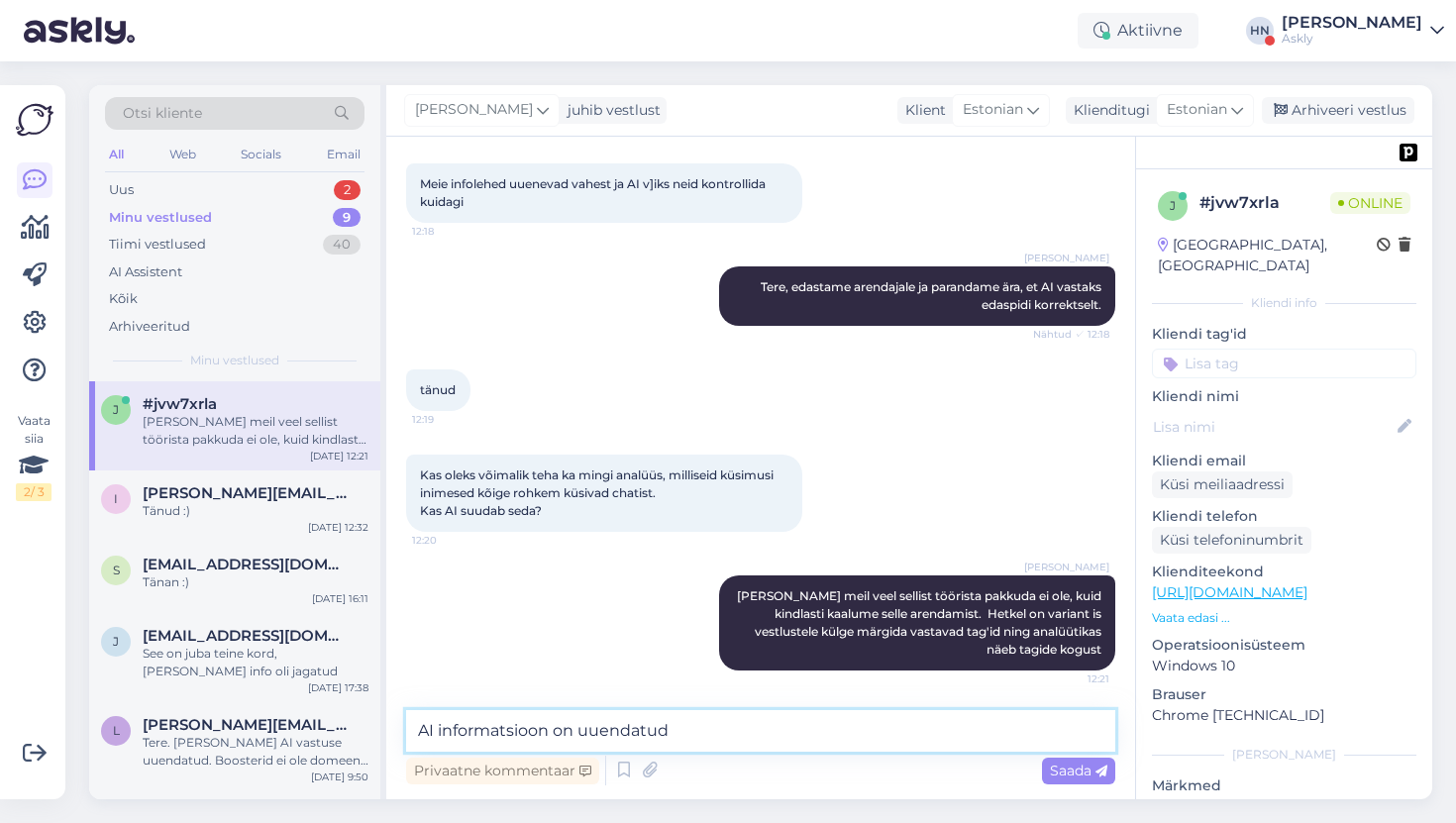 type on "AI informatsioon on uuendatud." 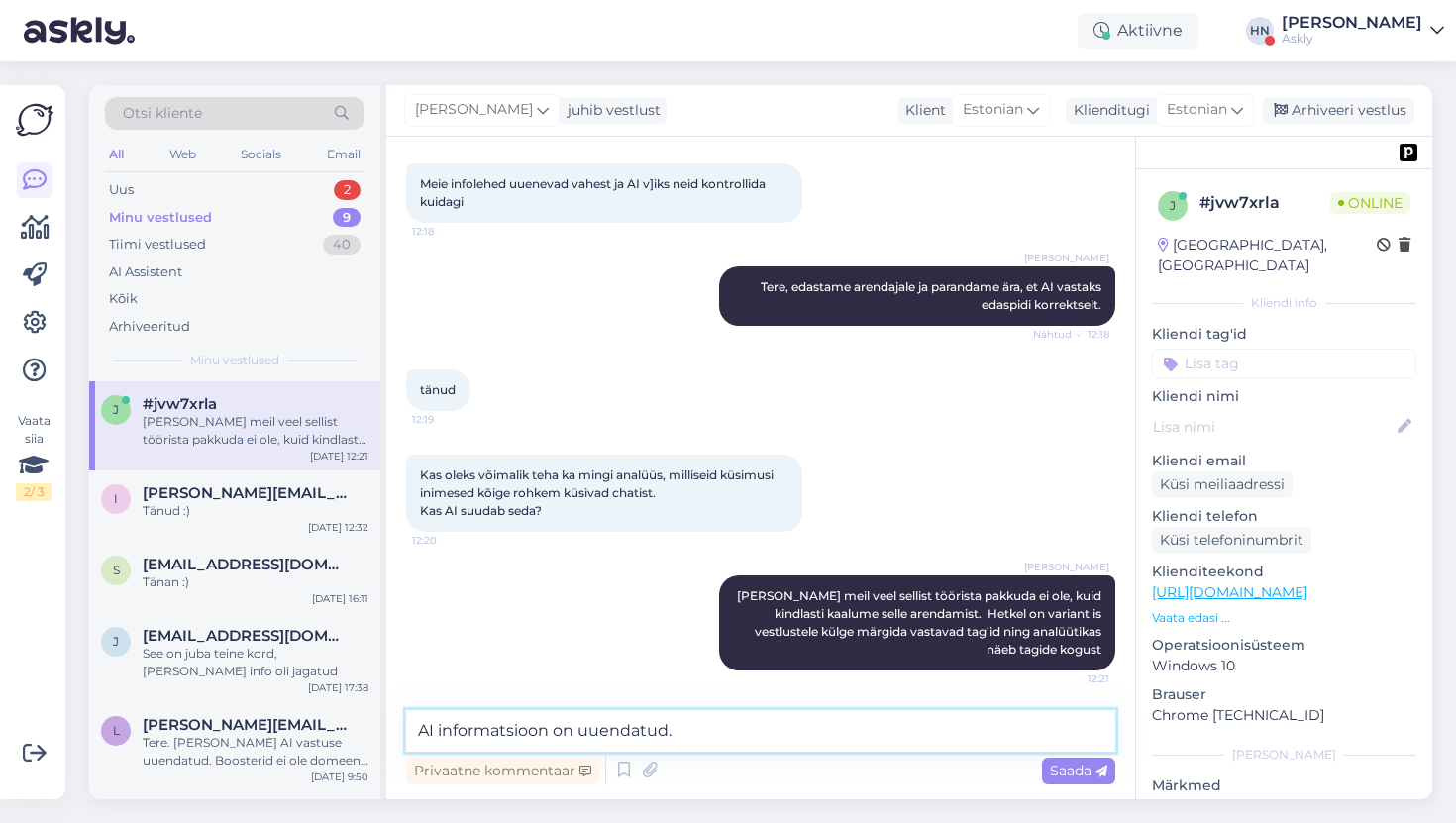 type 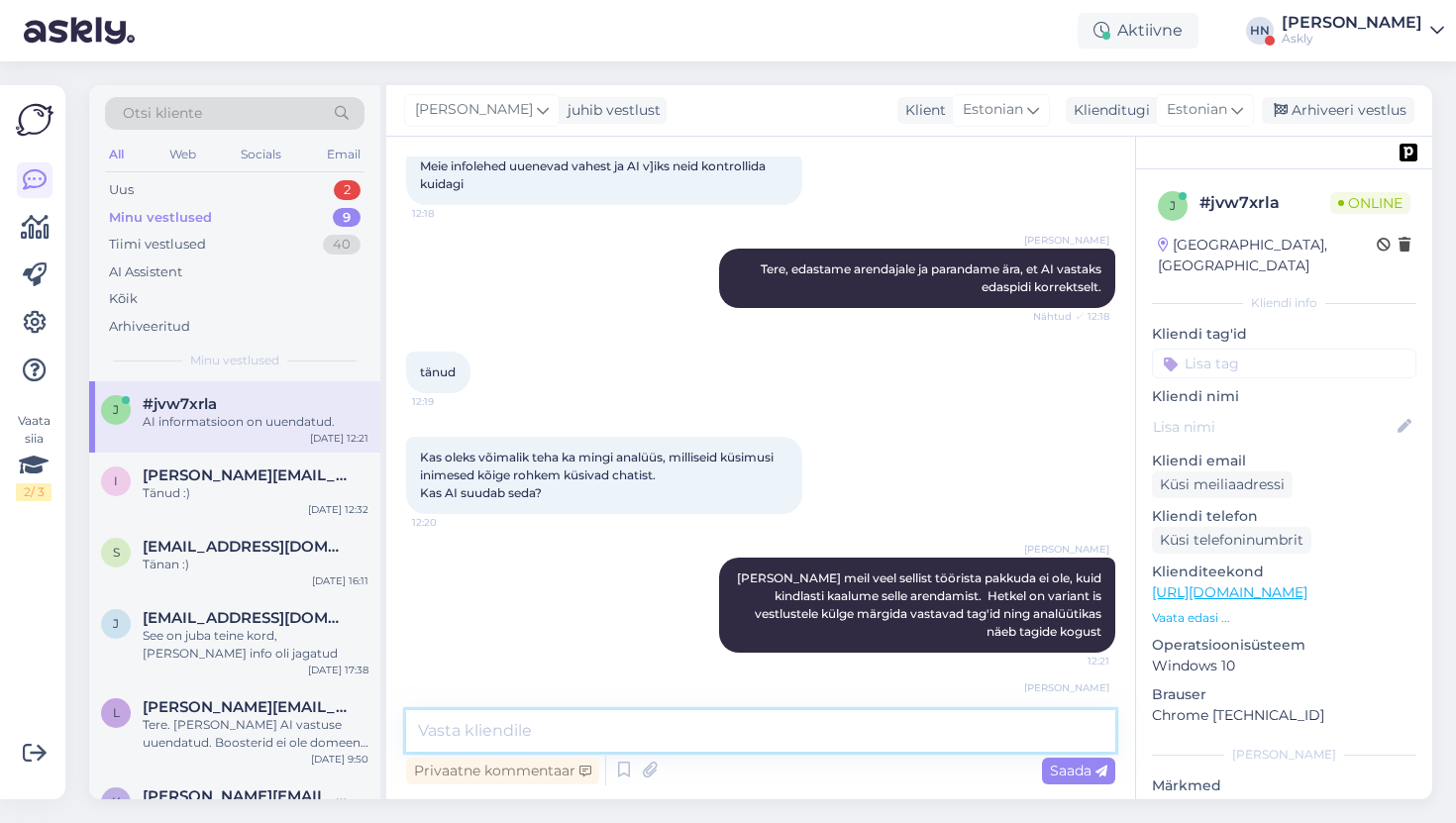 scroll, scrollTop: 11907, scrollLeft: 0, axis: vertical 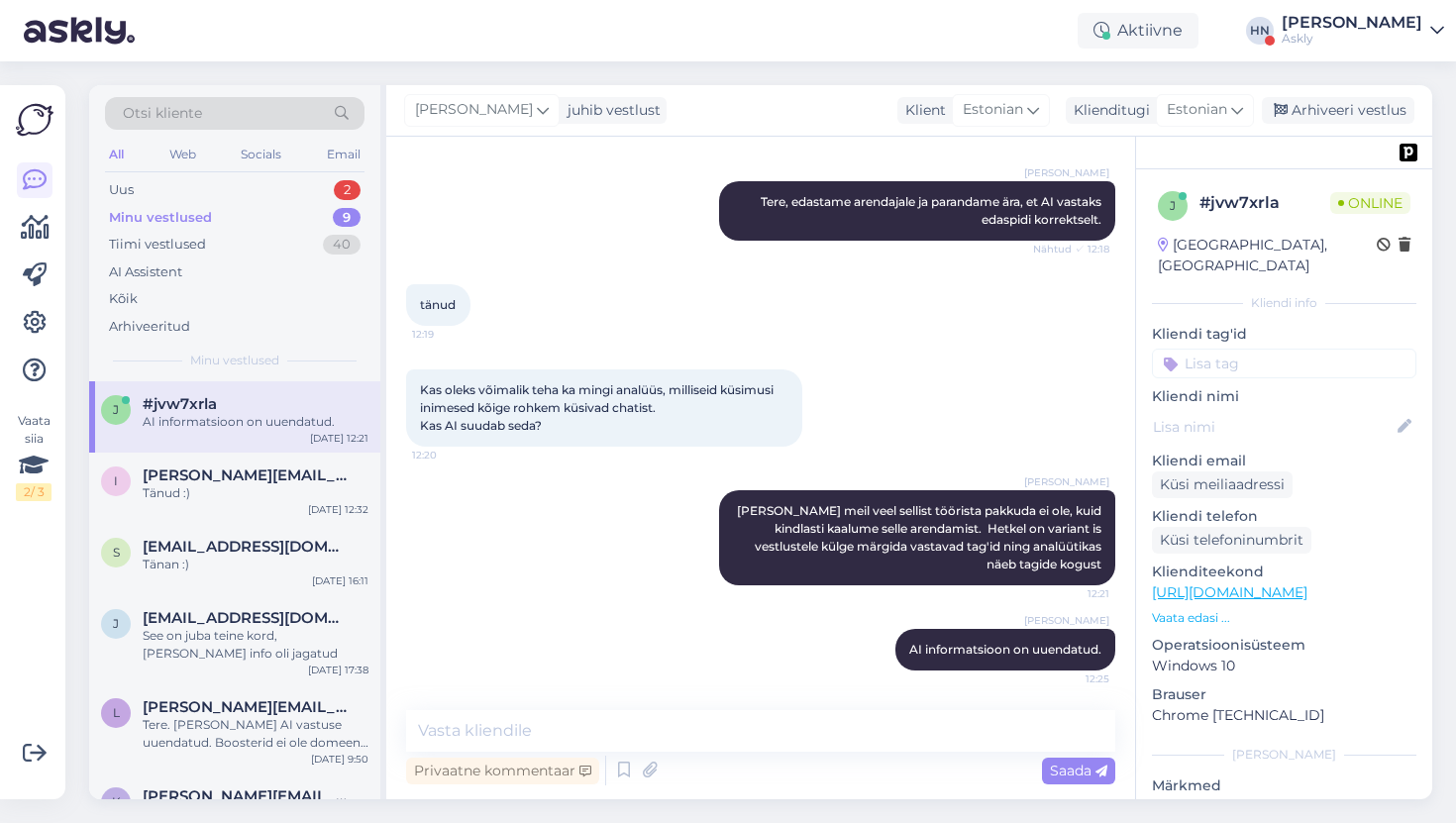 click on "Hans Niinemäe Hetkel meil veel sellist töörista pakkuda ei ole, kuid kindlasti kaalume selle arendamist.  Hetkel on variant is vestlustele külge märgida vastavad tag'id ning analüütikas näeb tagide kogust 12:21" at bounding box center (761, 538) 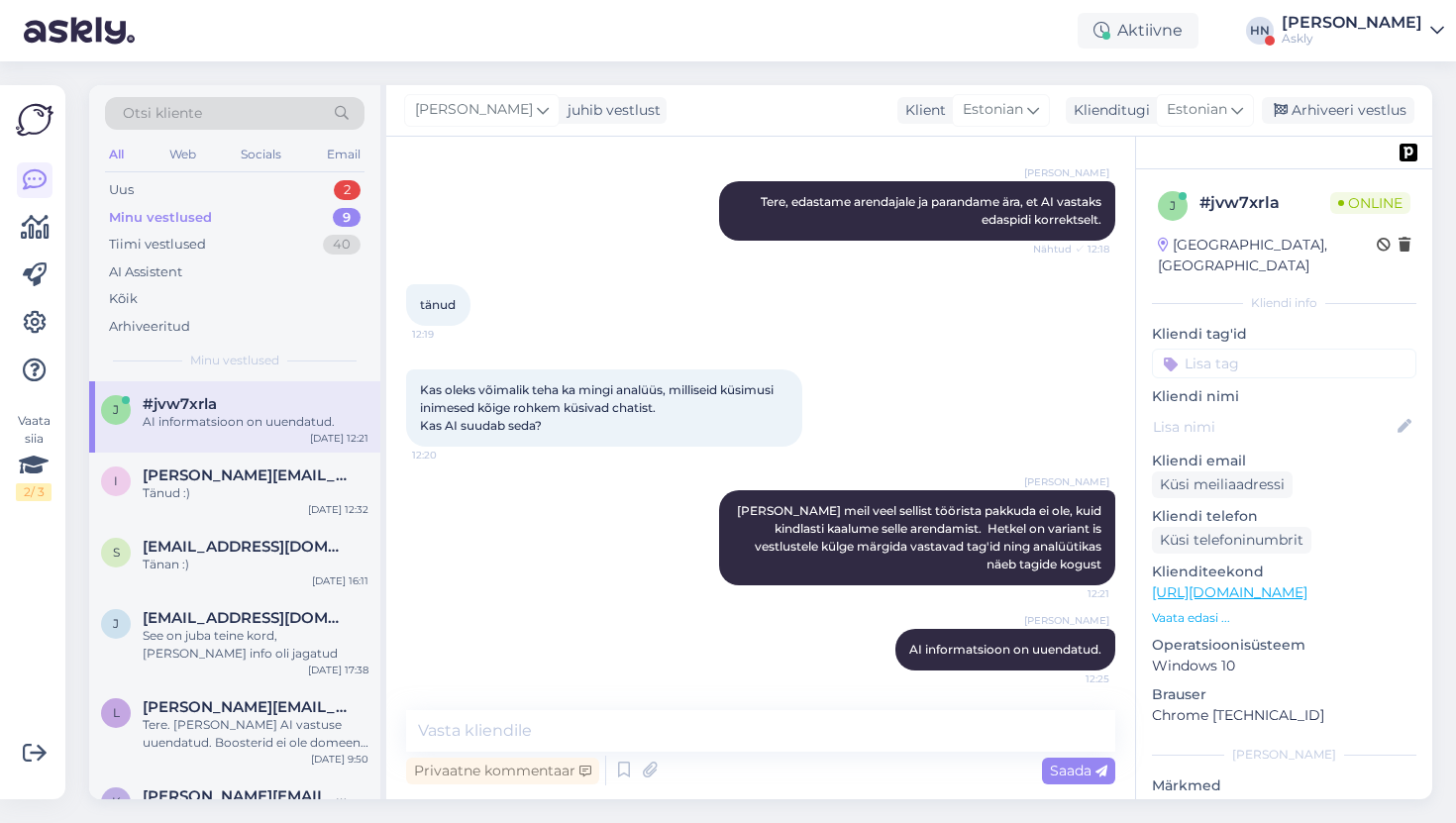click on "Aktiivne HN Hans Niinemäe Askly" at bounding box center (728, 31) 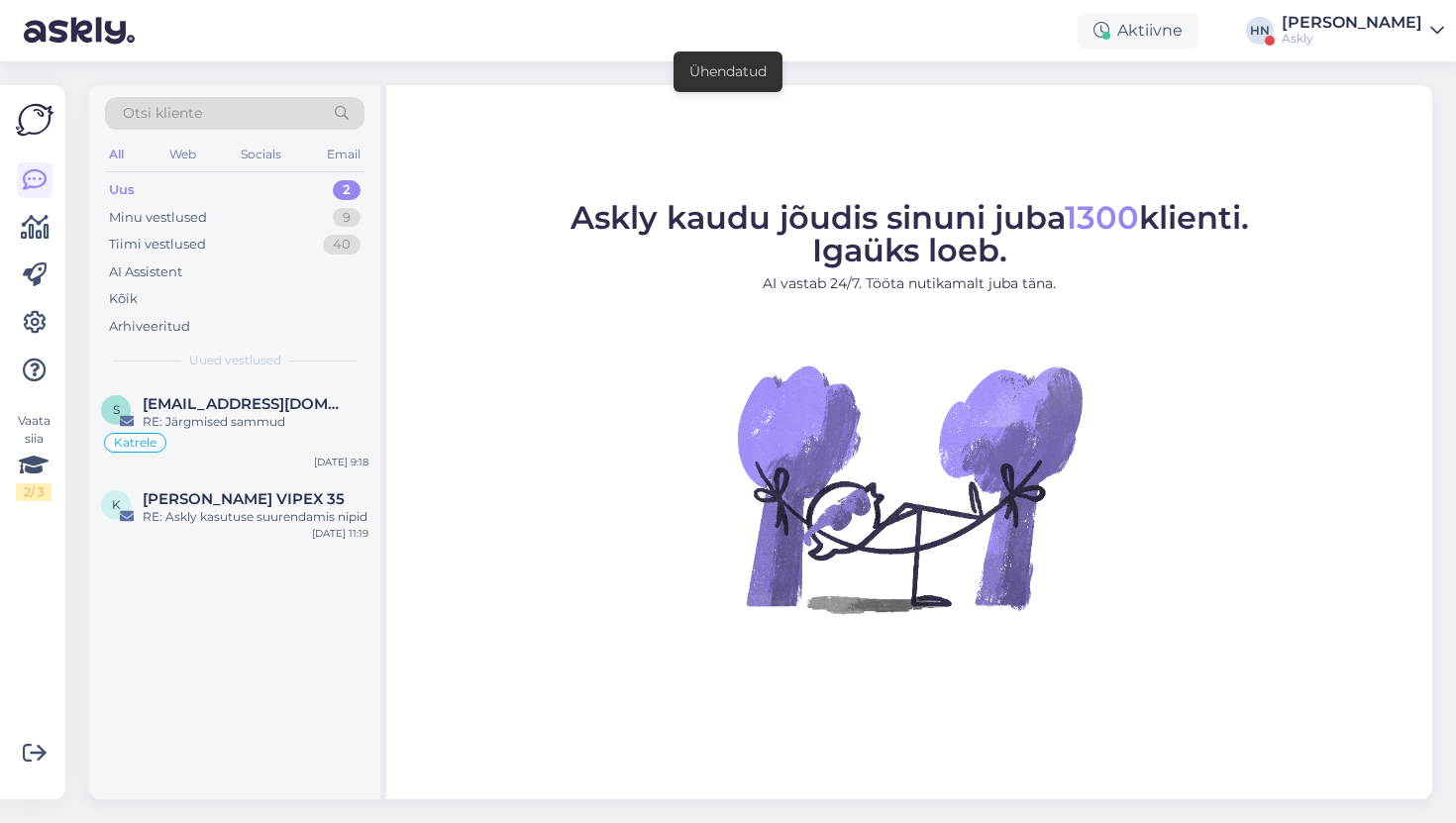 scroll, scrollTop: 0, scrollLeft: 0, axis: both 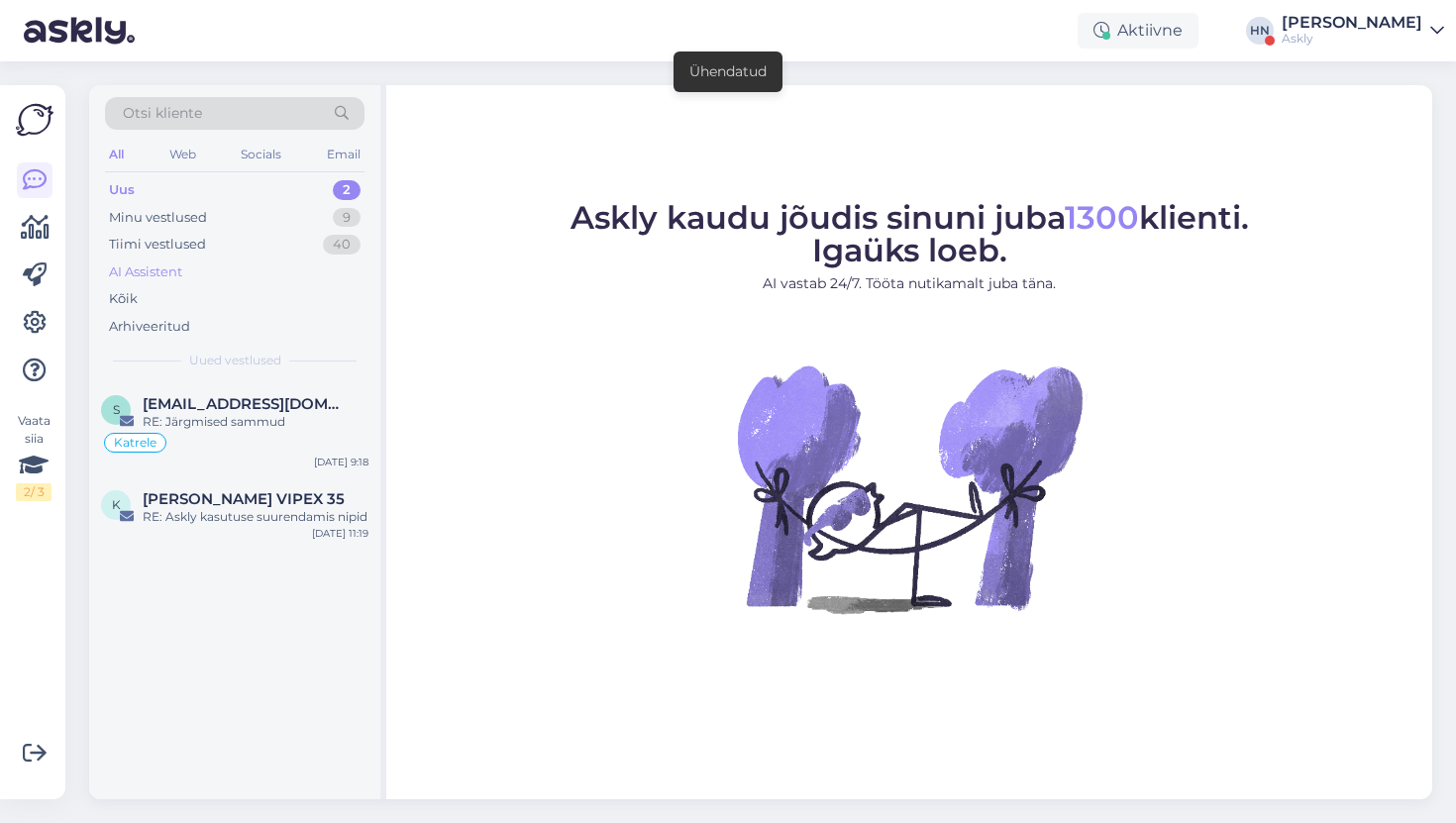 click on "AI Assistent" at bounding box center [235, 272] 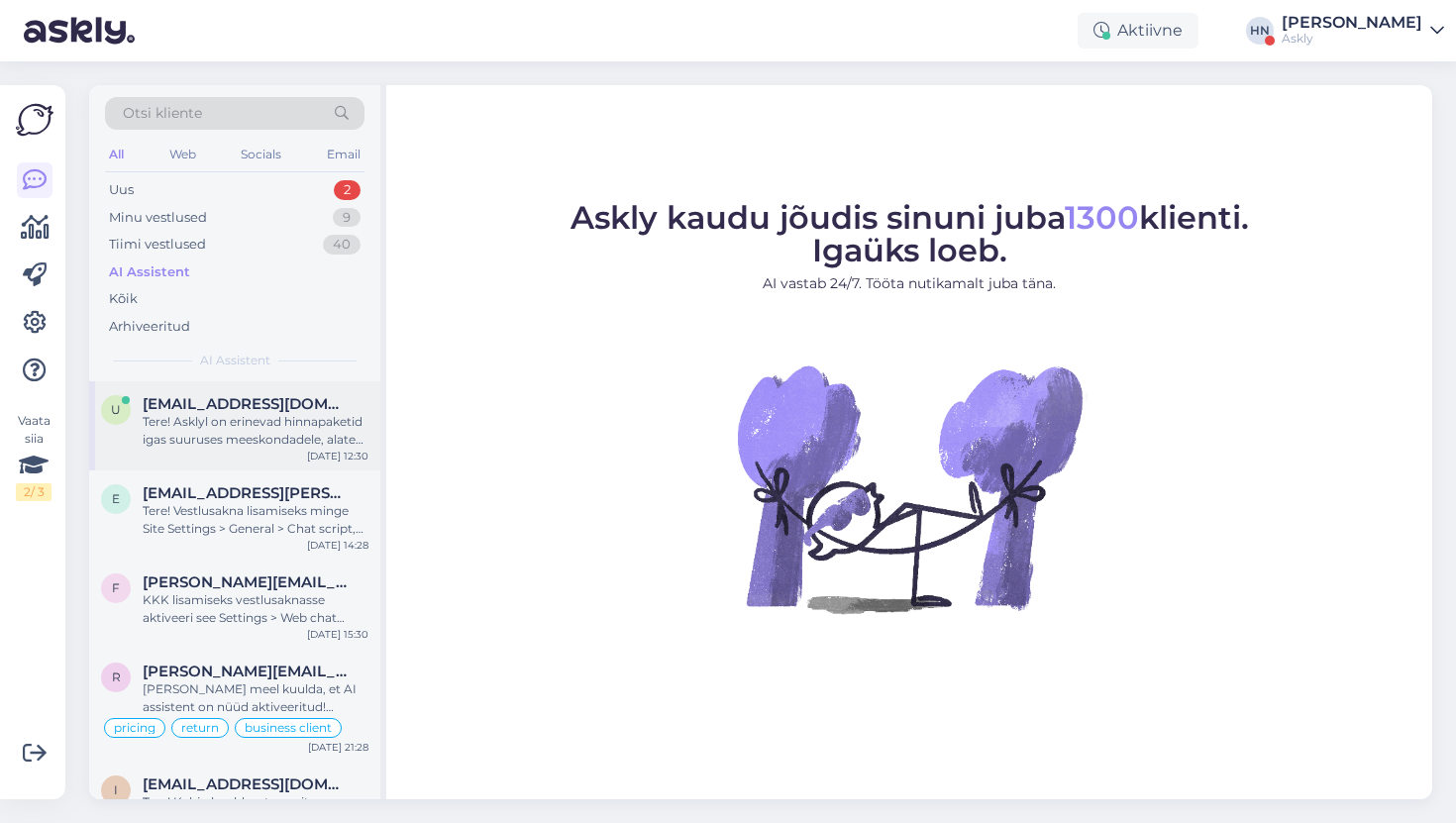 click on "u [EMAIL_ADDRESS][DOMAIN_NAME] Tere!
Asklyl on erinevad hinnapaketid igas suuruses meeskondadele, alates 54 eurost kuus. Täielik AI lahendus algab 359 eurost kuus. Hinnakiri on saadaval siin: [URL][DOMAIN_NAME]. Hinnakujundus sõltub [PERSON_NAME] meeskonna suurusest ja sõnumite mahust. [DATE] 12:30" at bounding box center (235, 426) 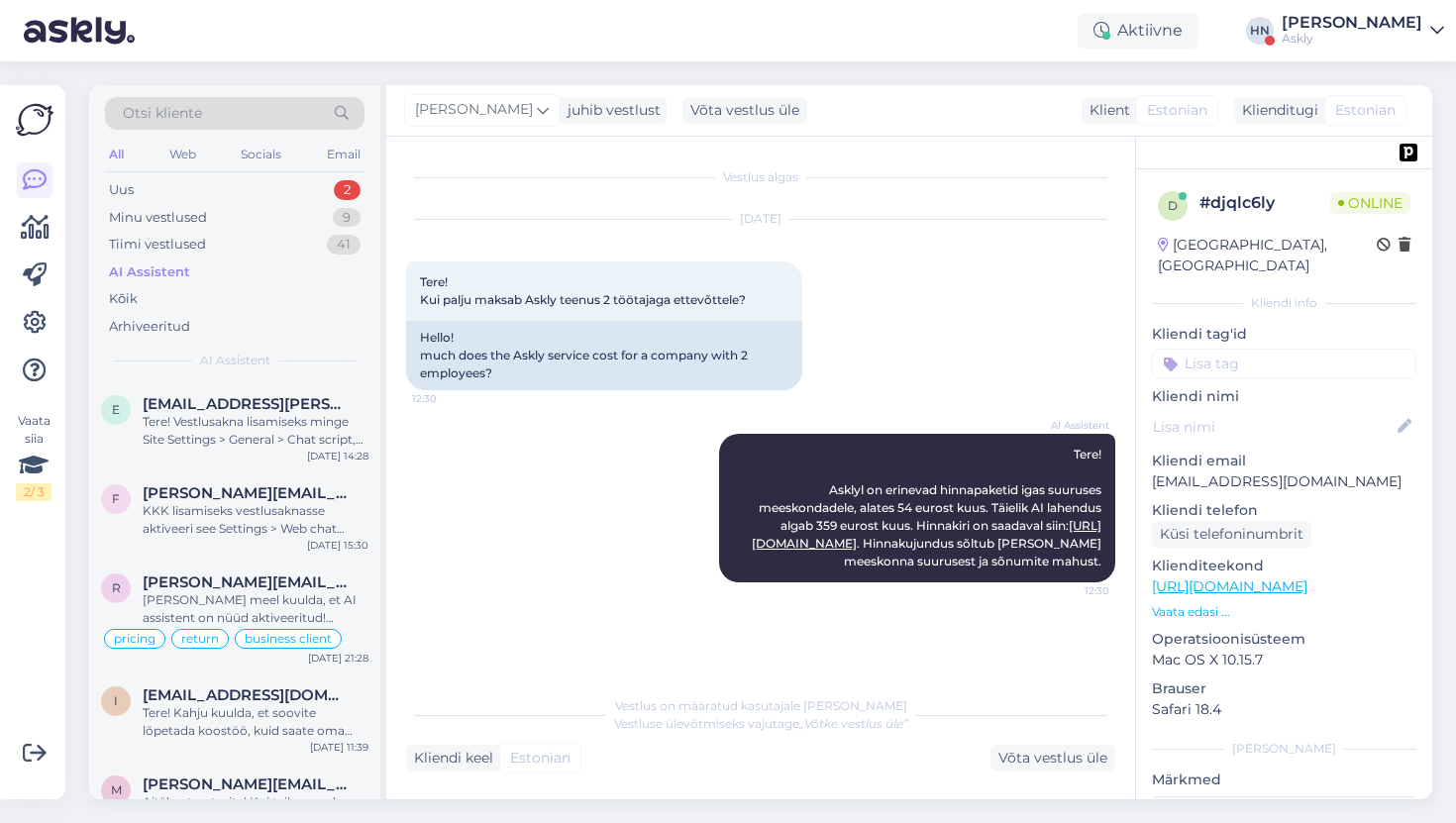 click on "AI Assistent Tere!
Asklyl on erinevad hinnapaketid igas suuruses meeskondadele, alates 54 eurost kuus. Täielik AI lahendus algab 359 eurost kuus. Hinnakiri on saadaval siin:  [URL][DOMAIN_NAME] . Hinnakujundus sõltub [PERSON_NAME] meeskonna suurusest ja sõnumite mahust. 12:30" at bounding box center [761, 508] 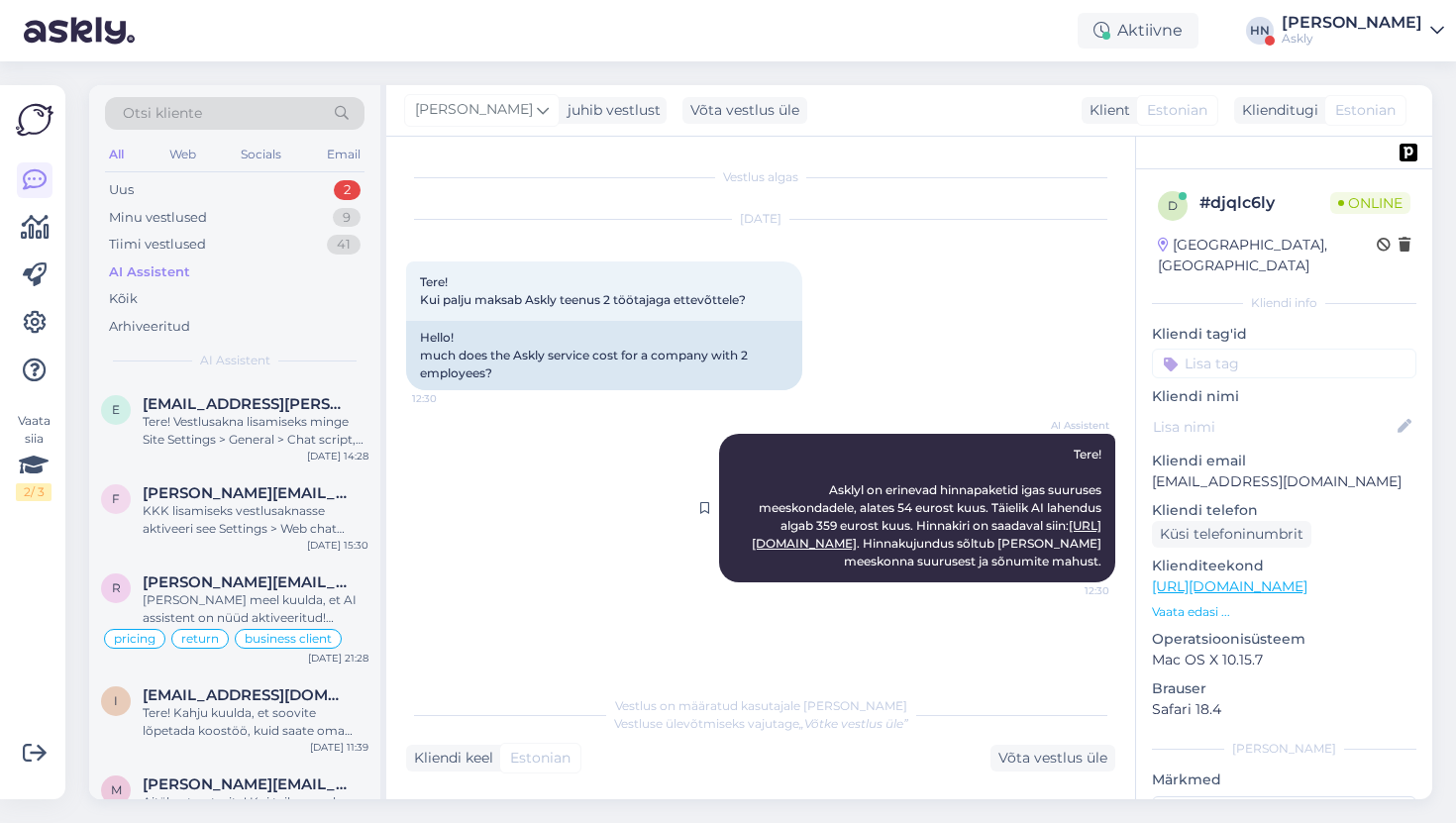 click on "[URL][DOMAIN_NAME]" at bounding box center [926, 534] 